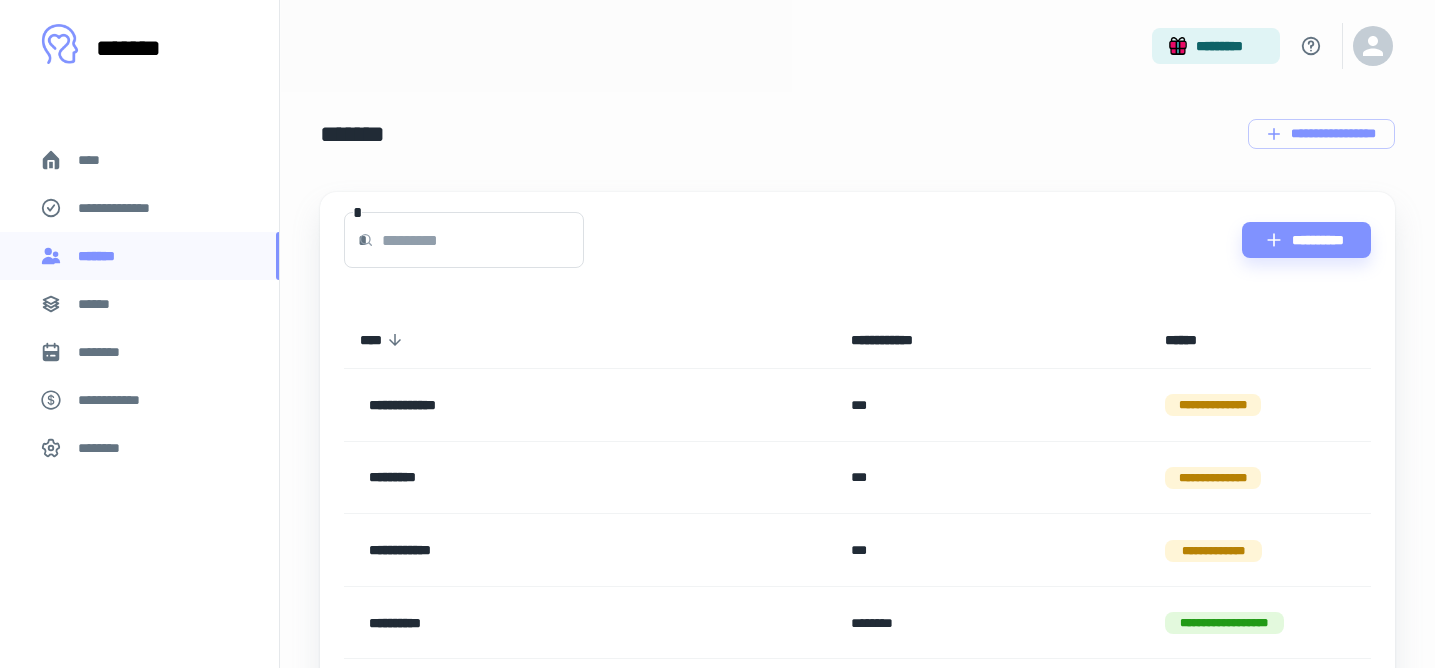 scroll, scrollTop: 63, scrollLeft: 0, axis: vertical 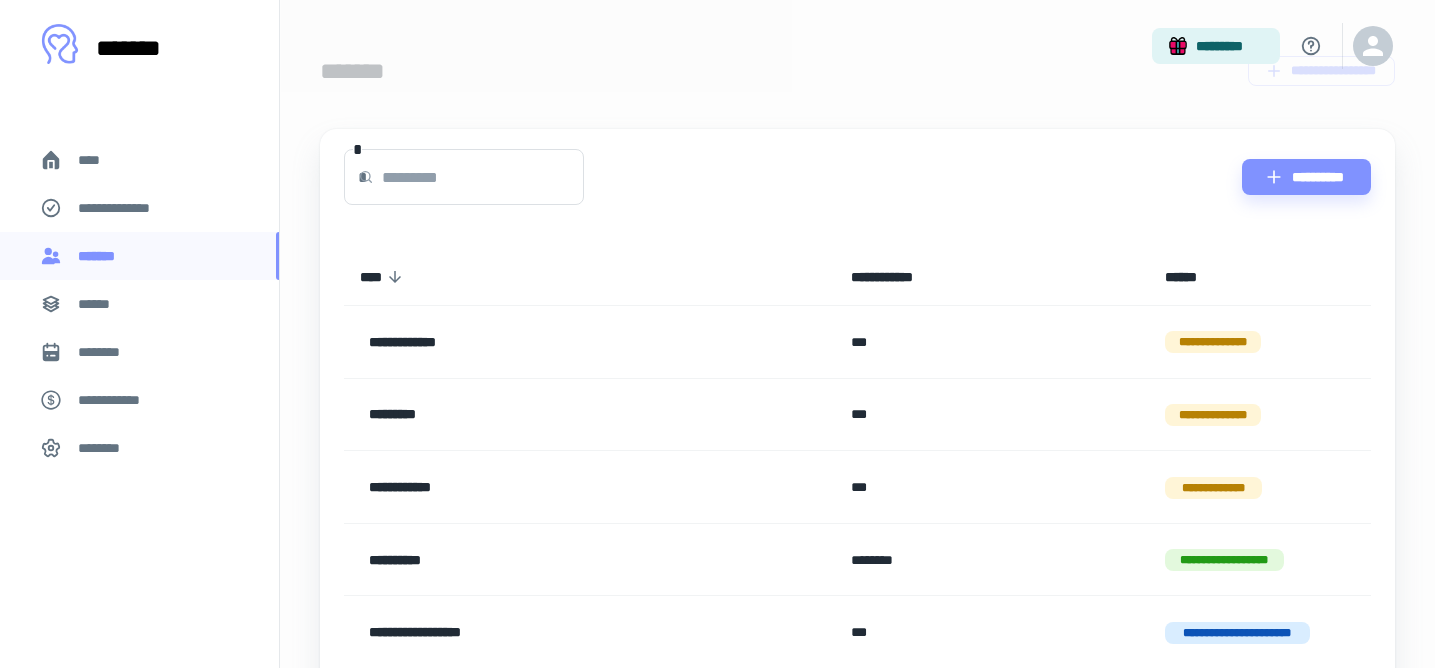click on "******" at bounding box center (100, 304) 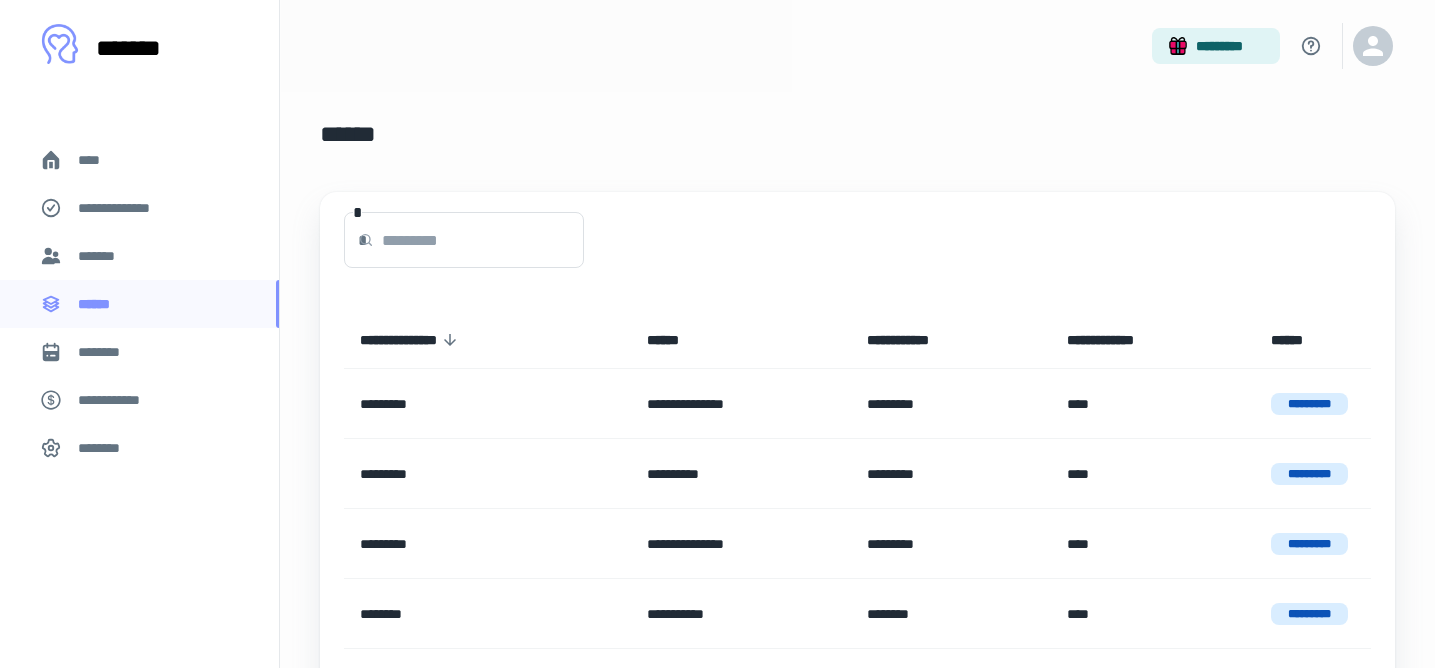 scroll, scrollTop: 0, scrollLeft: 0, axis: both 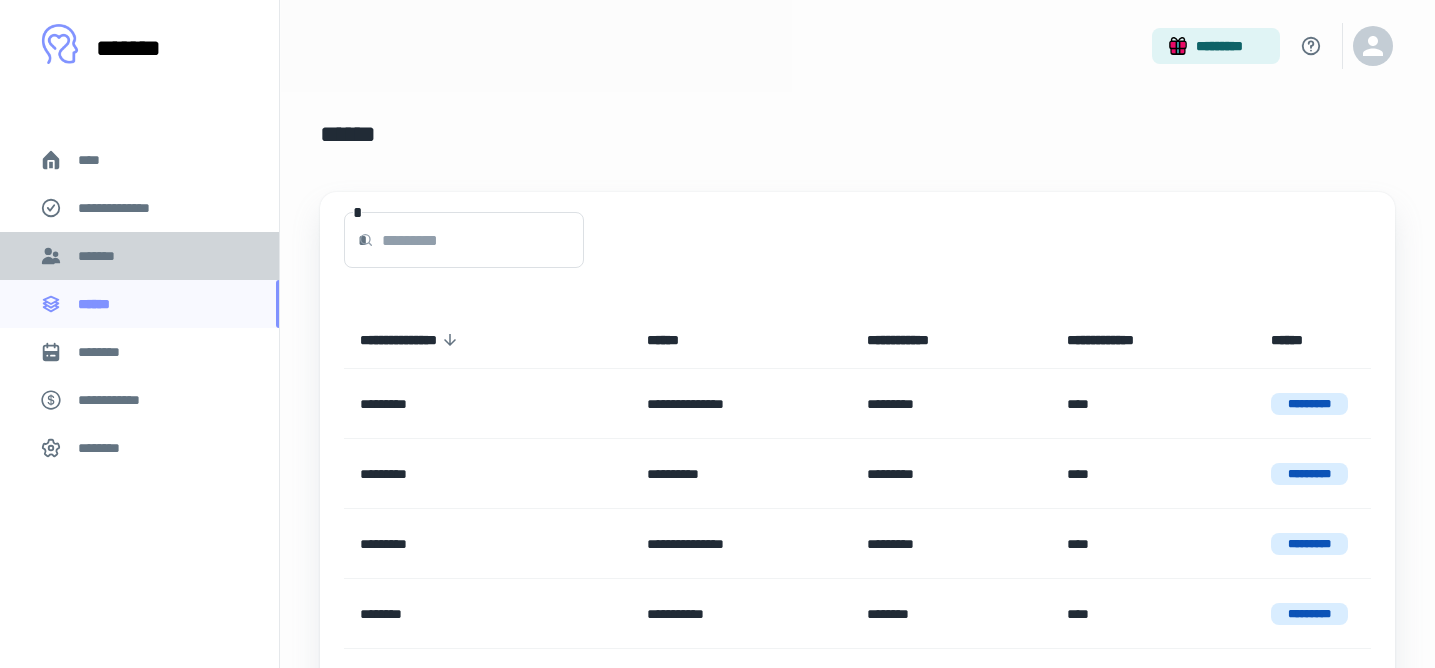click on "*******" at bounding box center [101, 256] 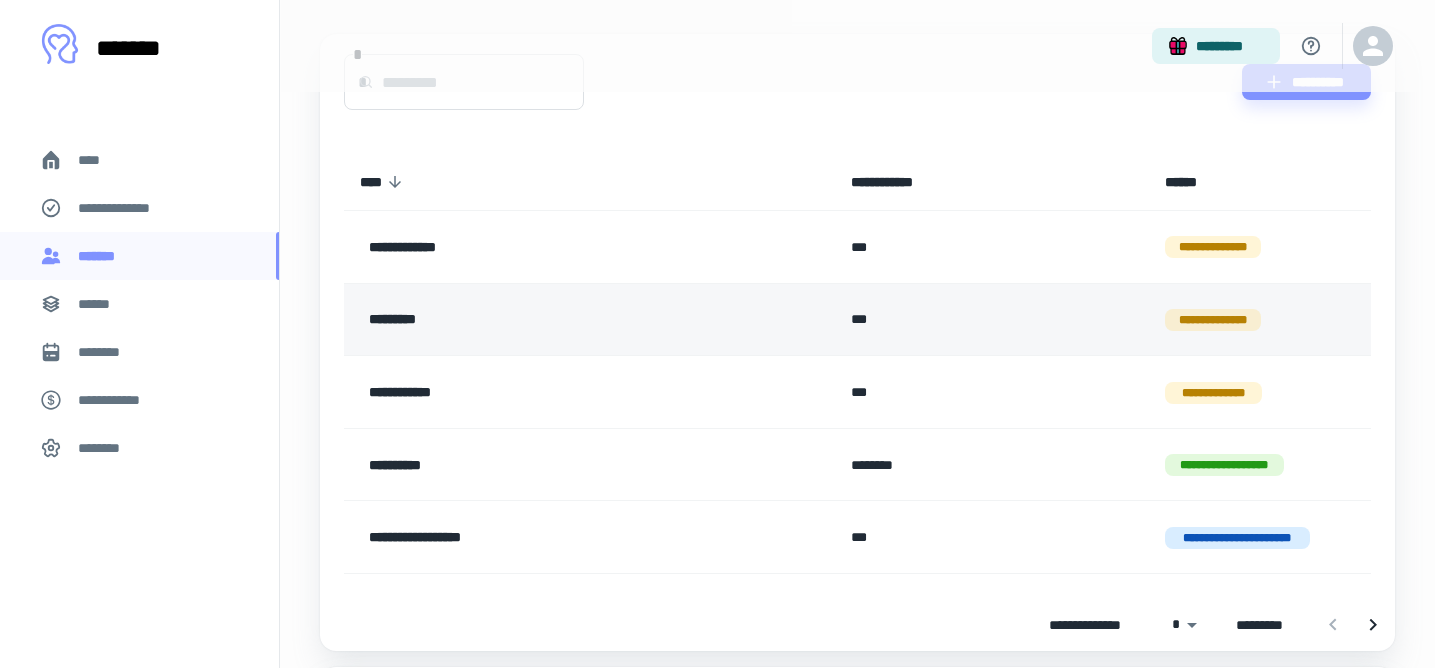 scroll, scrollTop: 175, scrollLeft: 0, axis: vertical 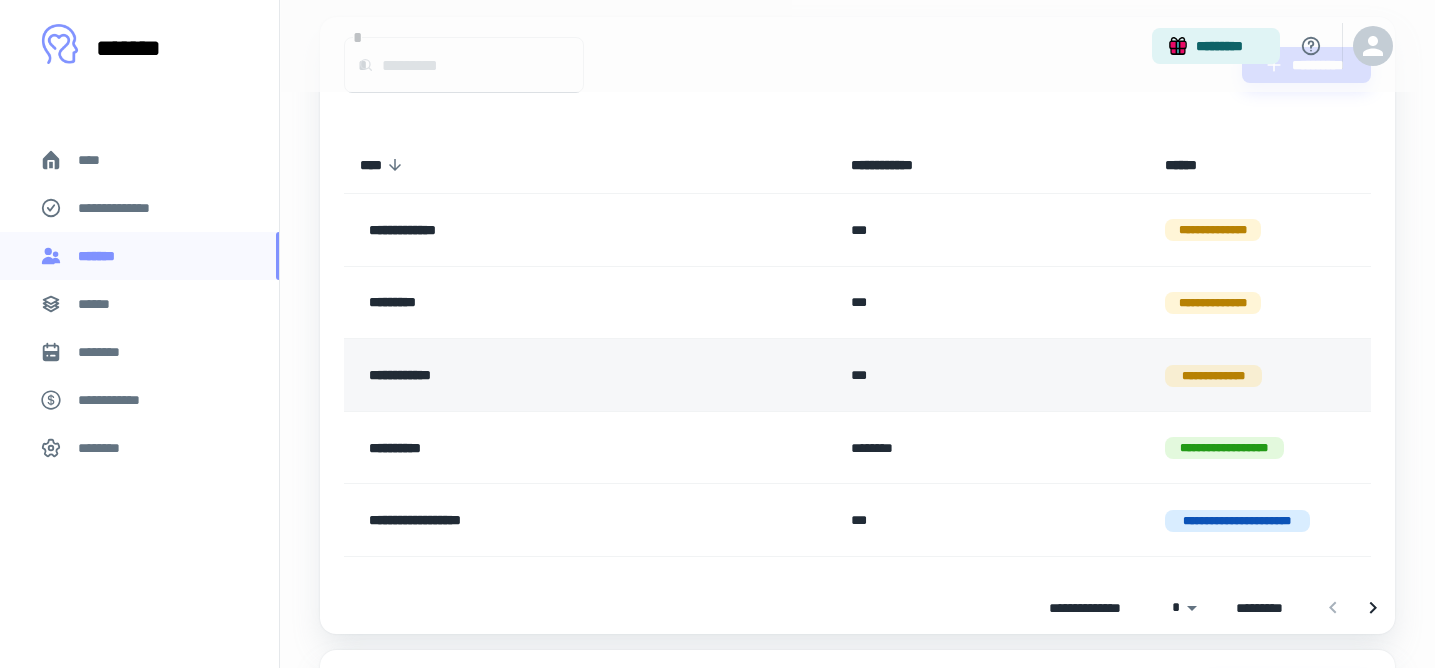 click on "**********" at bounding box center [540, 375] 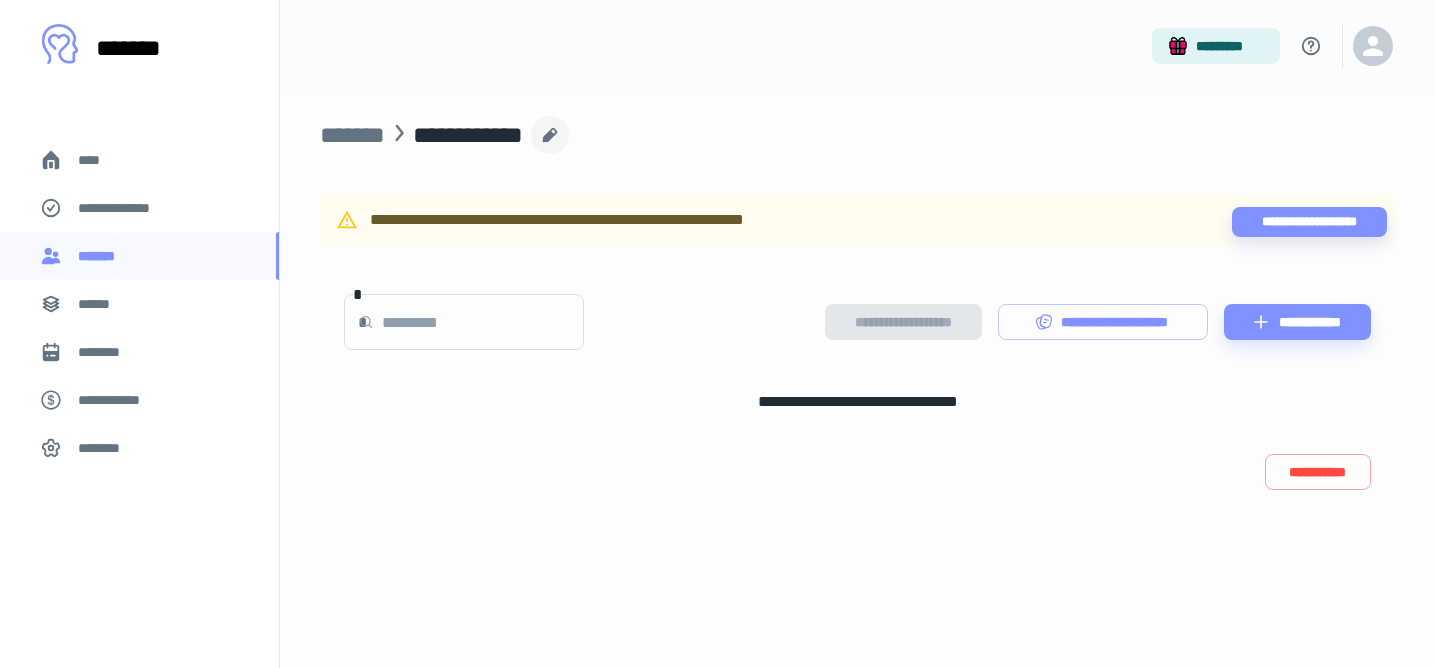 click 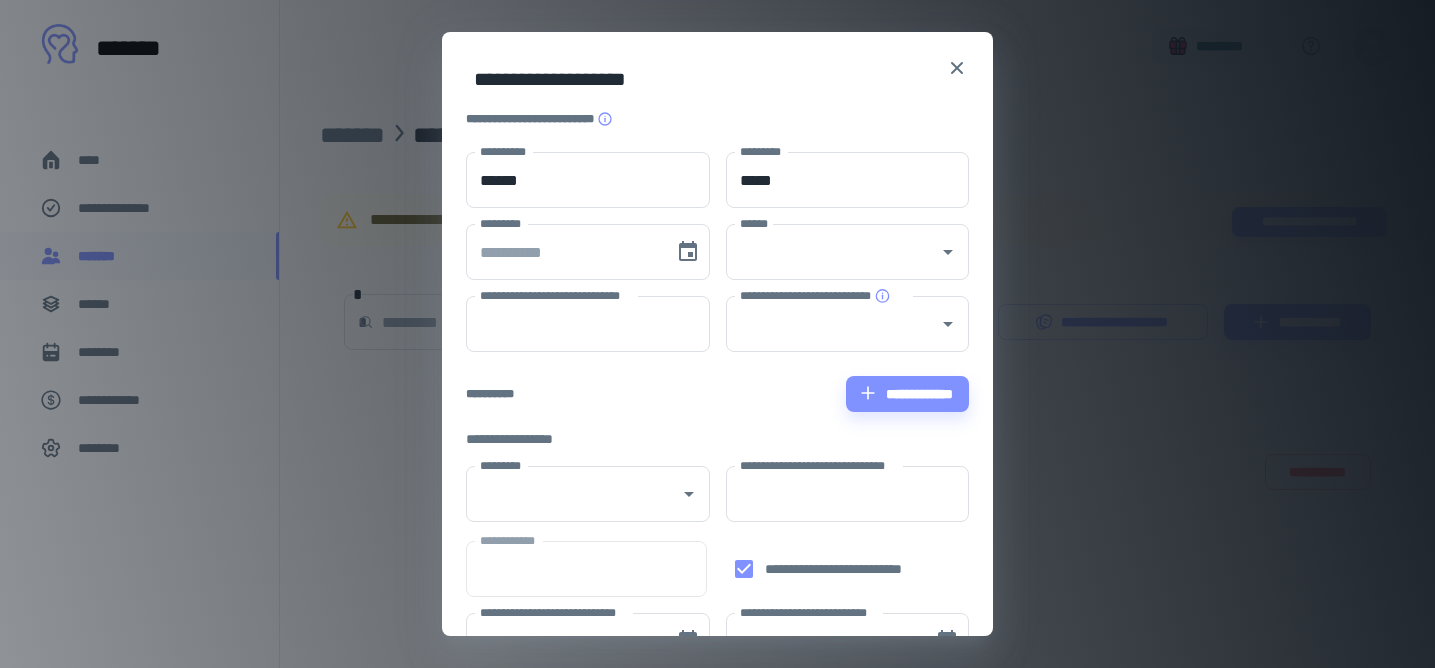 type on "****" 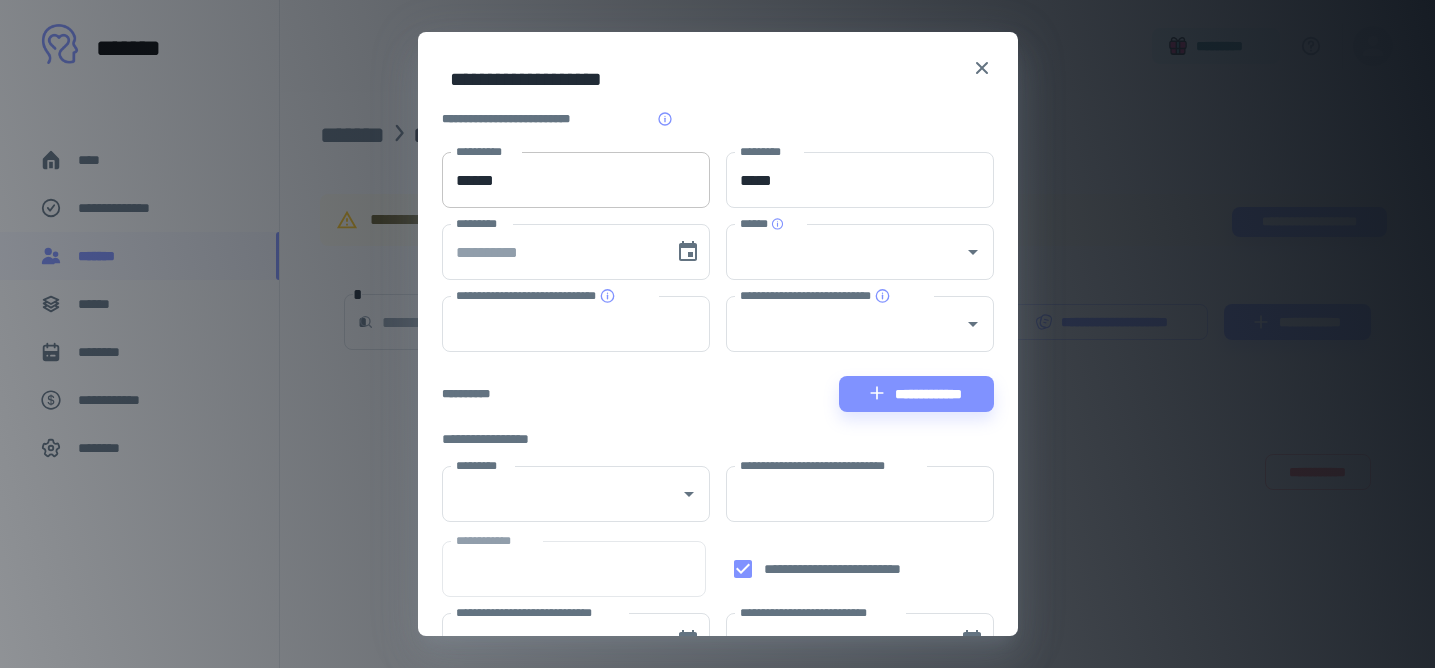 scroll, scrollTop: 0, scrollLeft: 0, axis: both 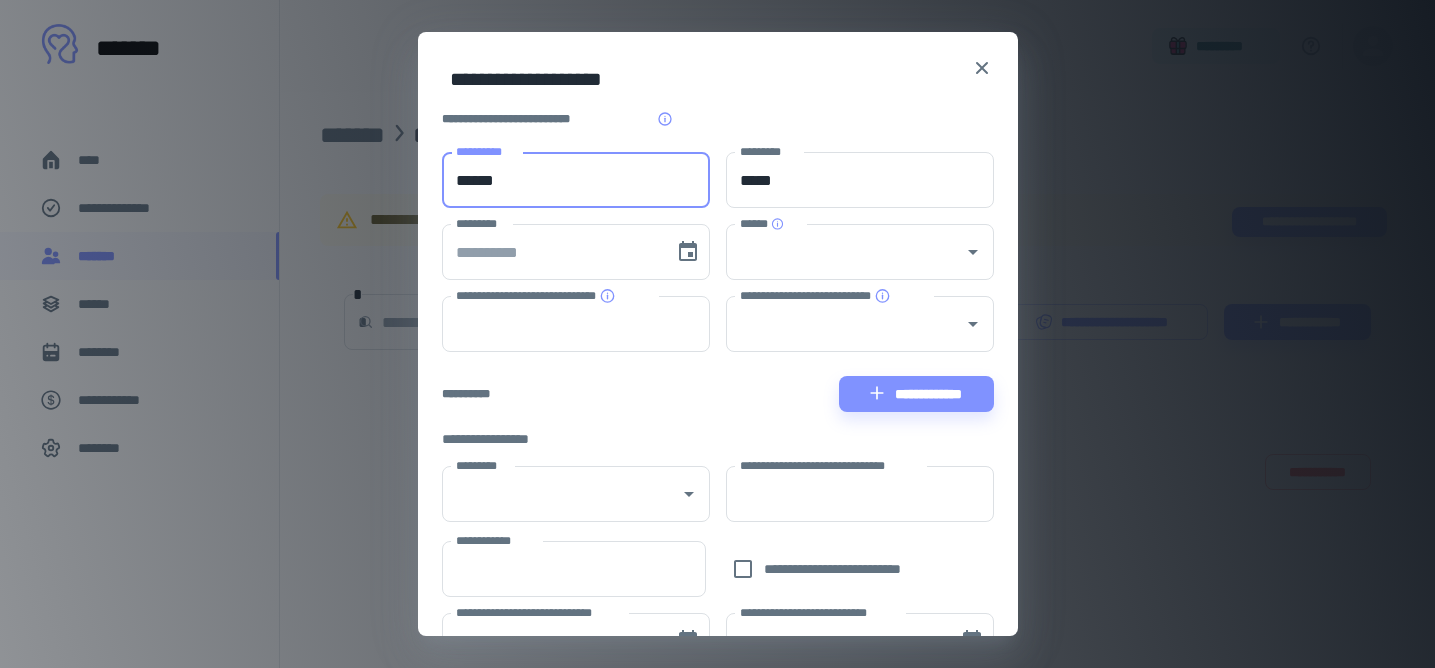 click on "******" at bounding box center [576, 180] 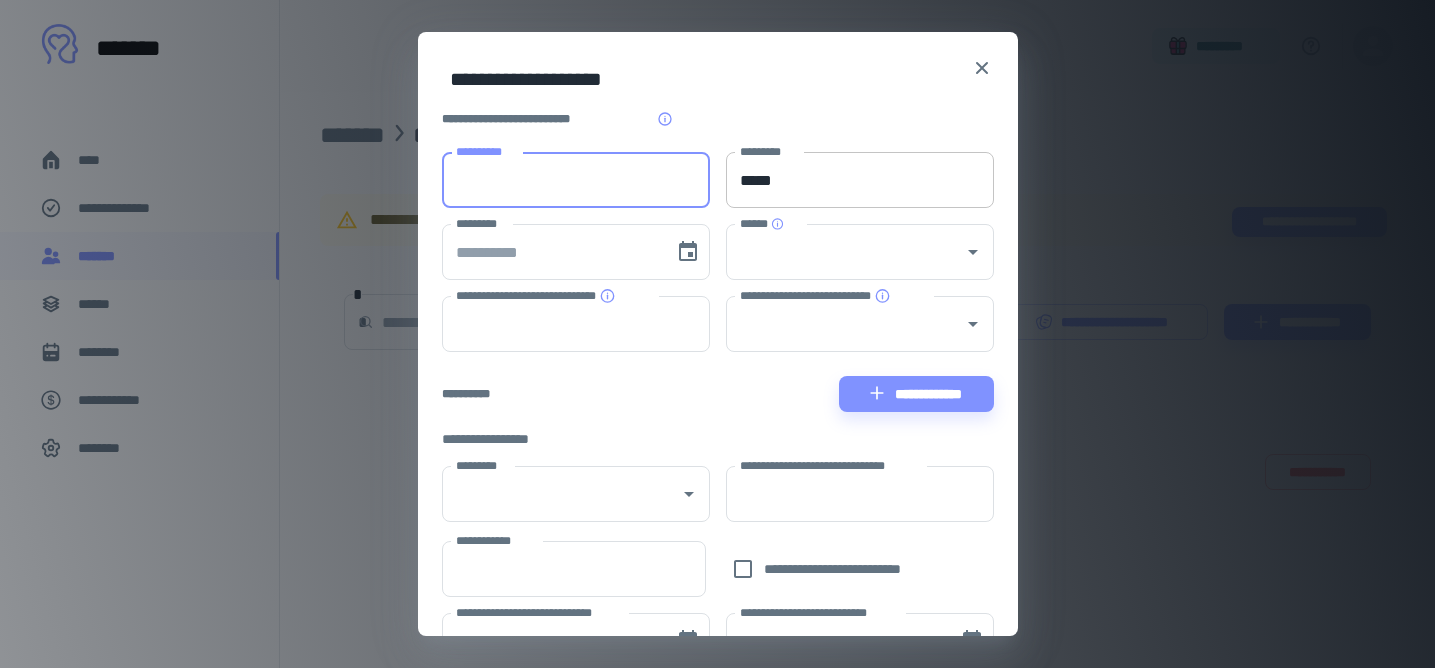 type 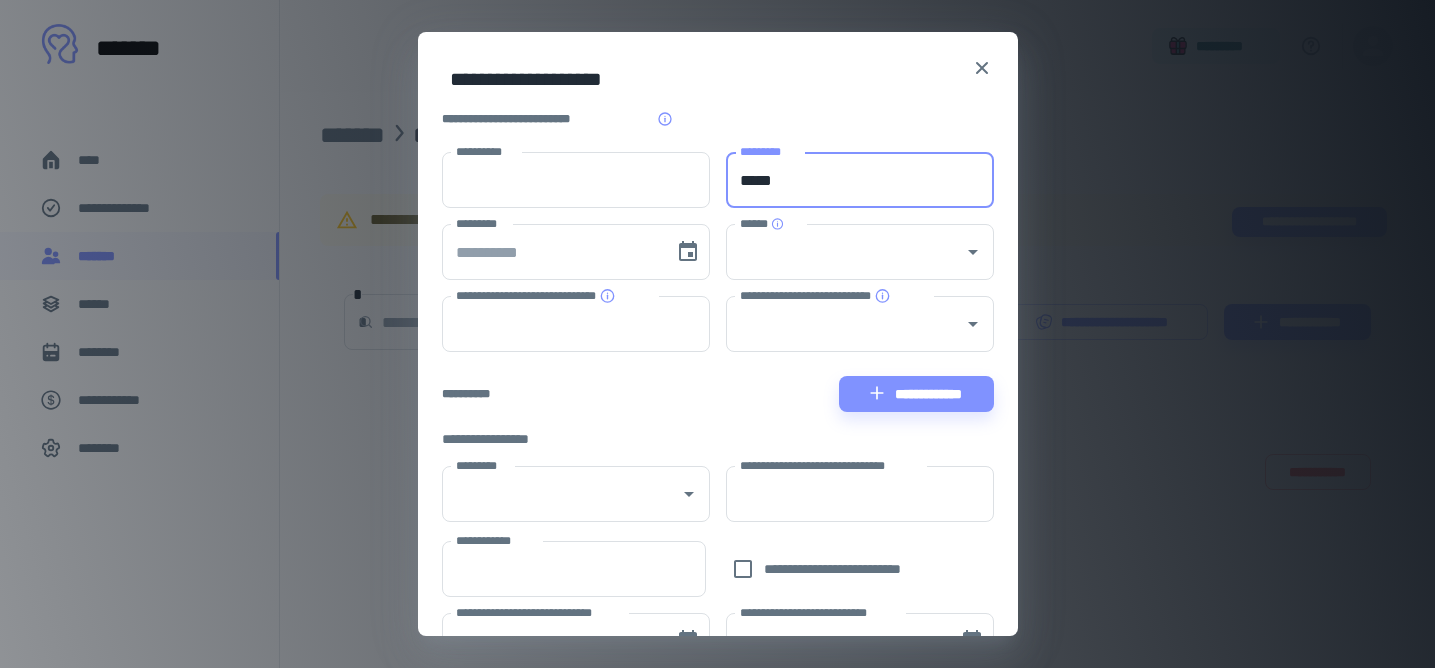 click on "*****" at bounding box center [860, 180] 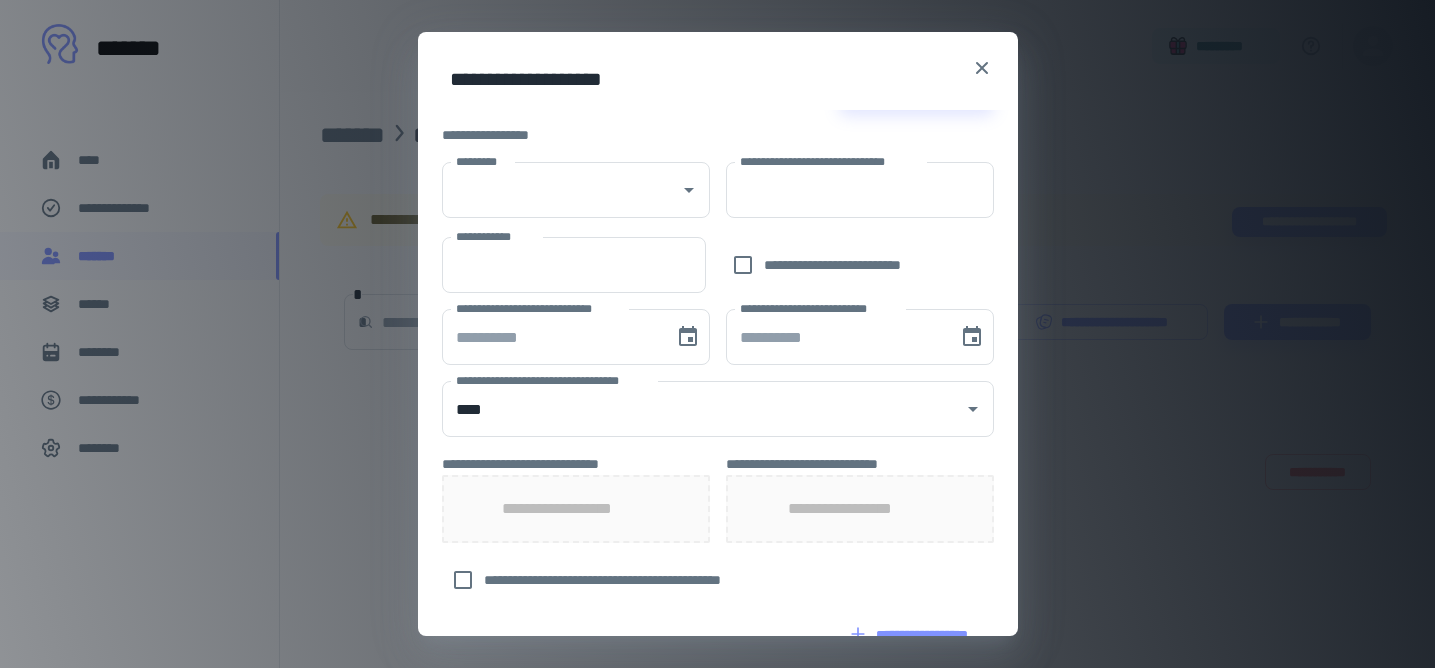 scroll, scrollTop: 595, scrollLeft: 0, axis: vertical 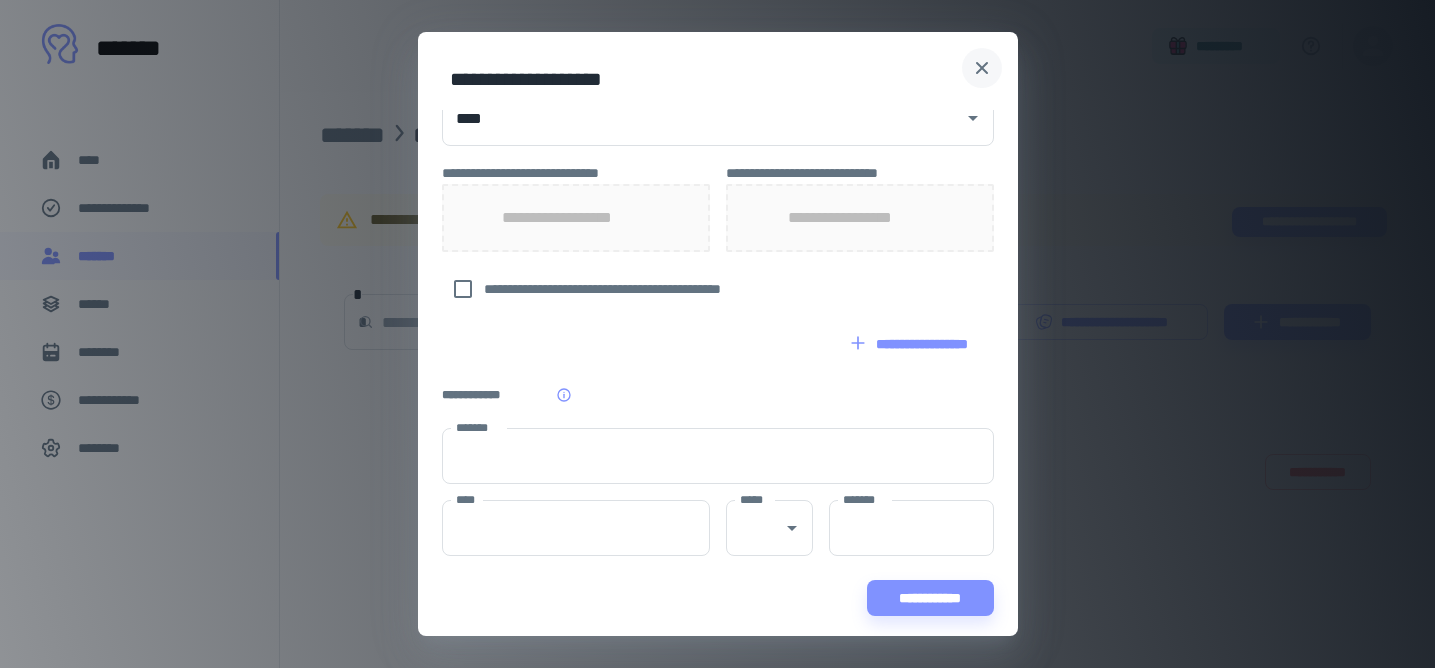 type 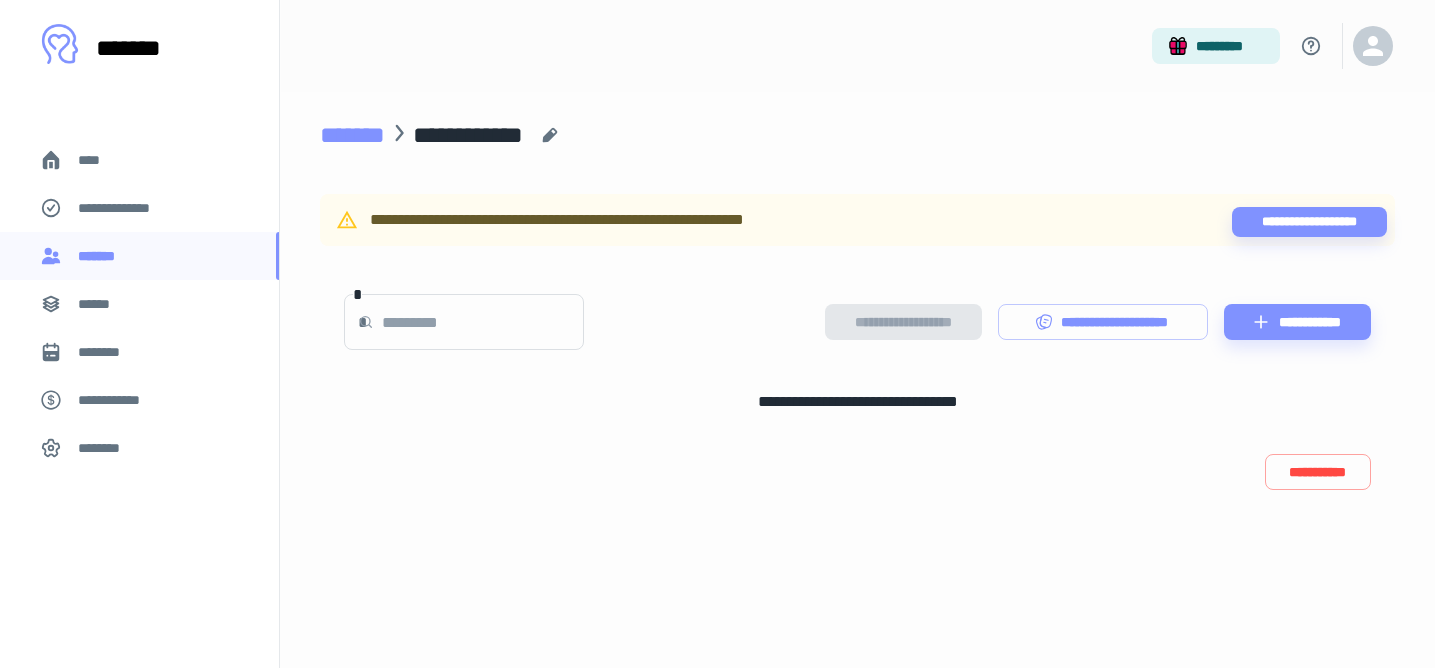 click on "*******" at bounding box center [352, 135] 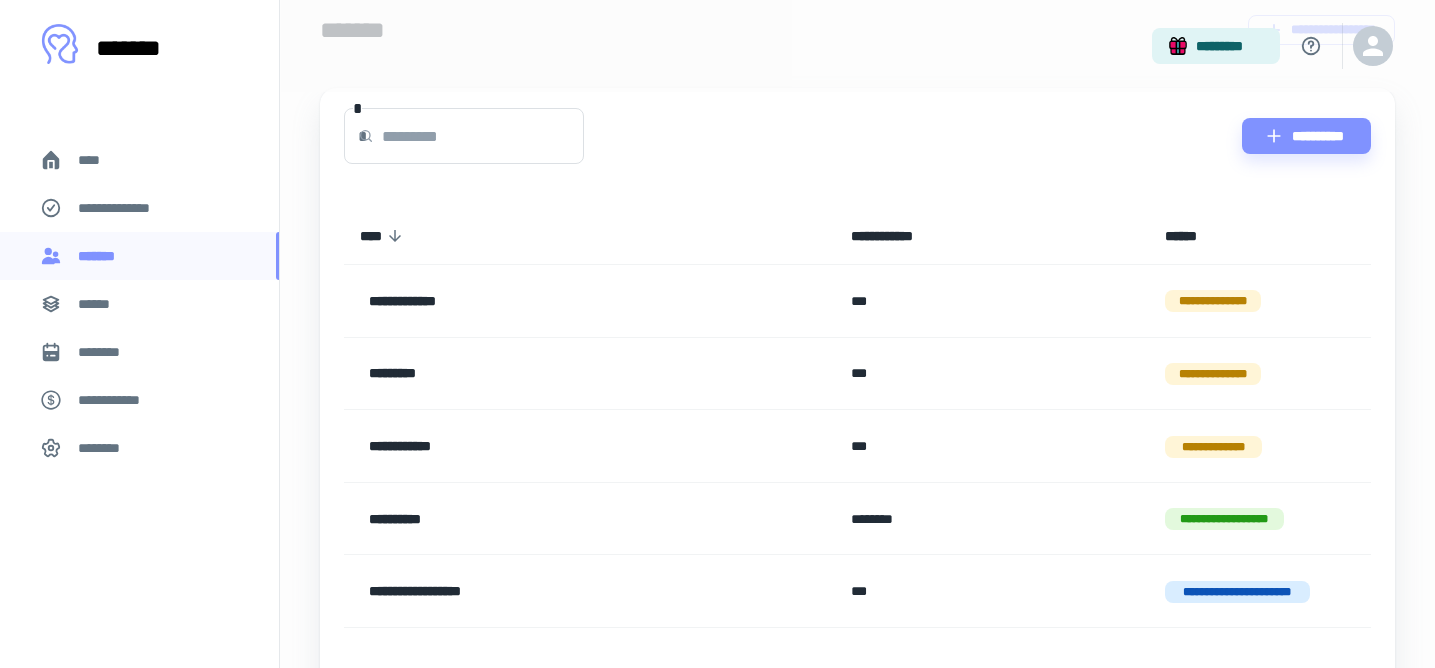 scroll, scrollTop: 188, scrollLeft: 0, axis: vertical 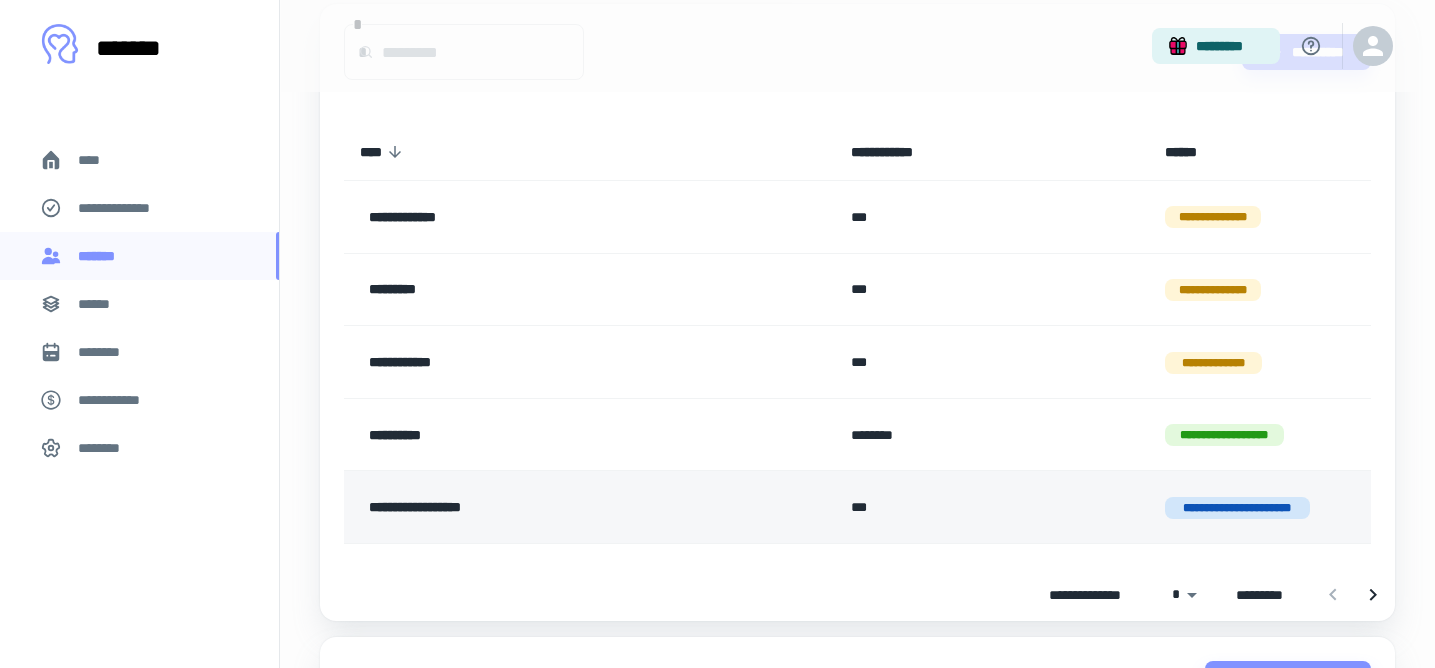 click on "***" at bounding box center (991, 507) 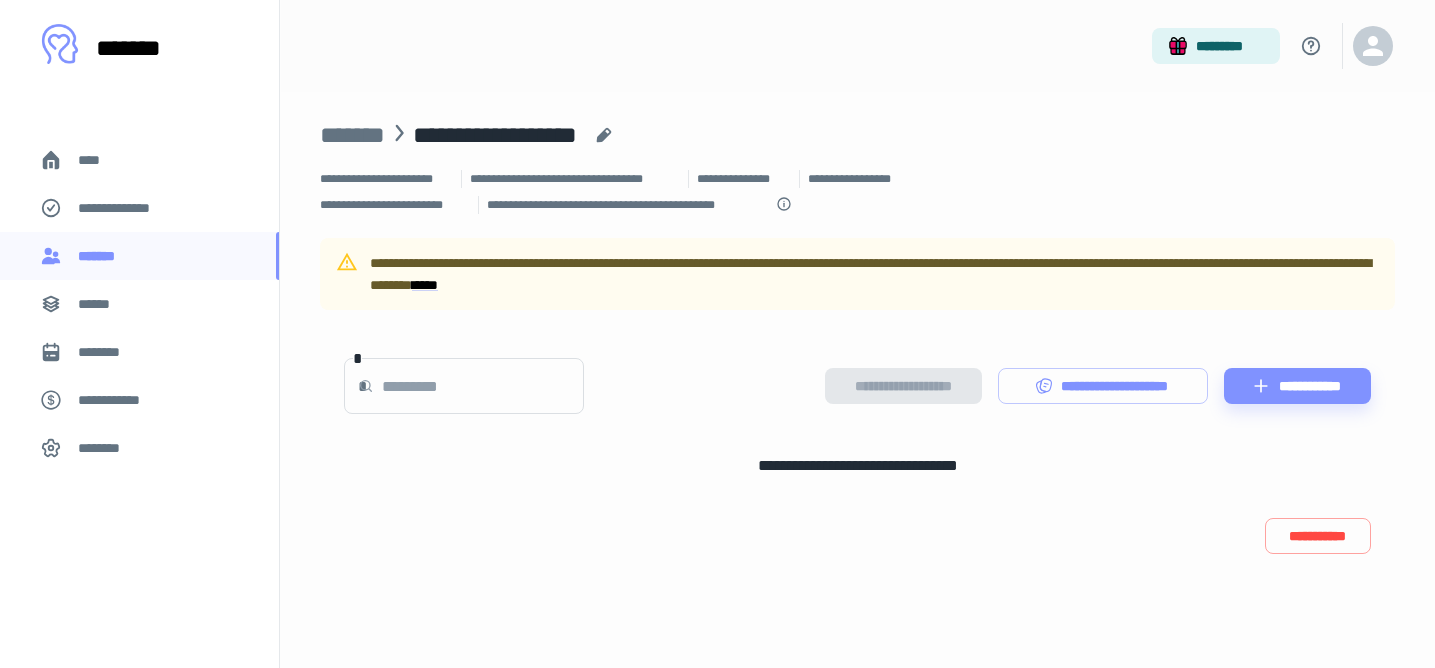 click on "******" at bounding box center [100, 304] 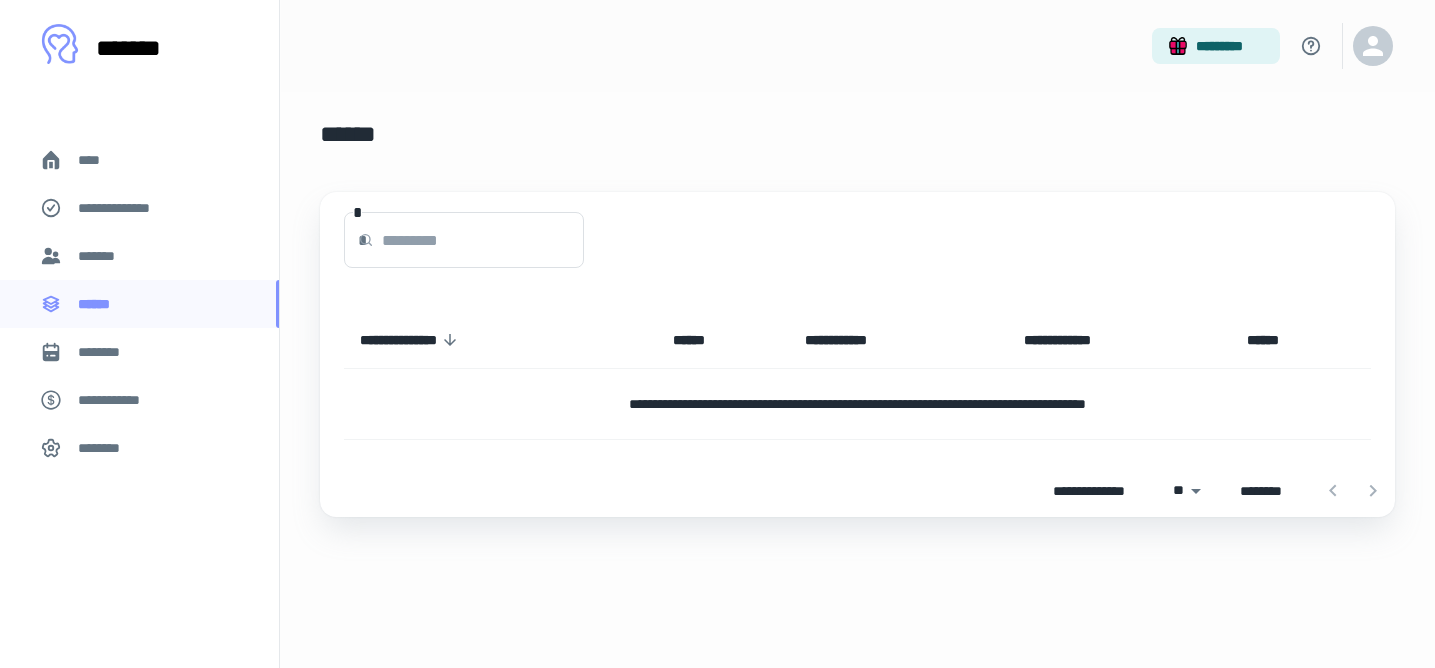 click on "*******" at bounding box center (101, 256) 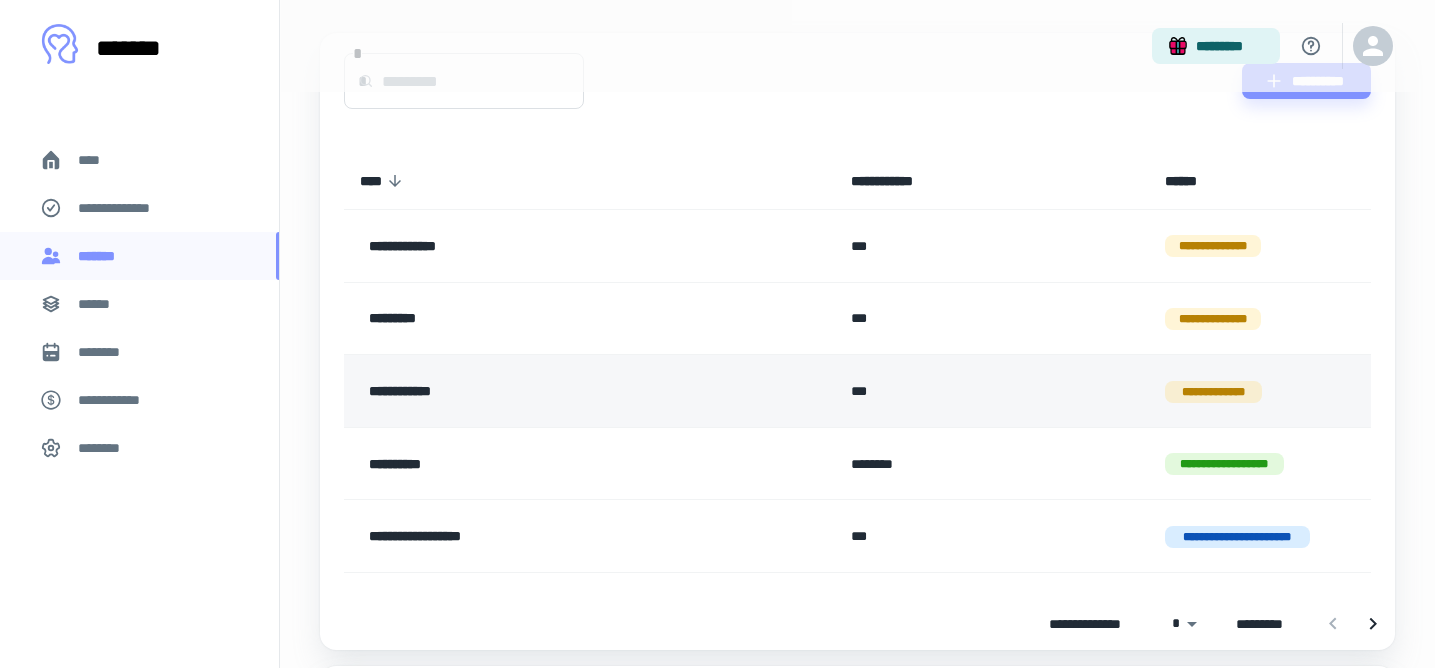 scroll, scrollTop: 162, scrollLeft: 0, axis: vertical 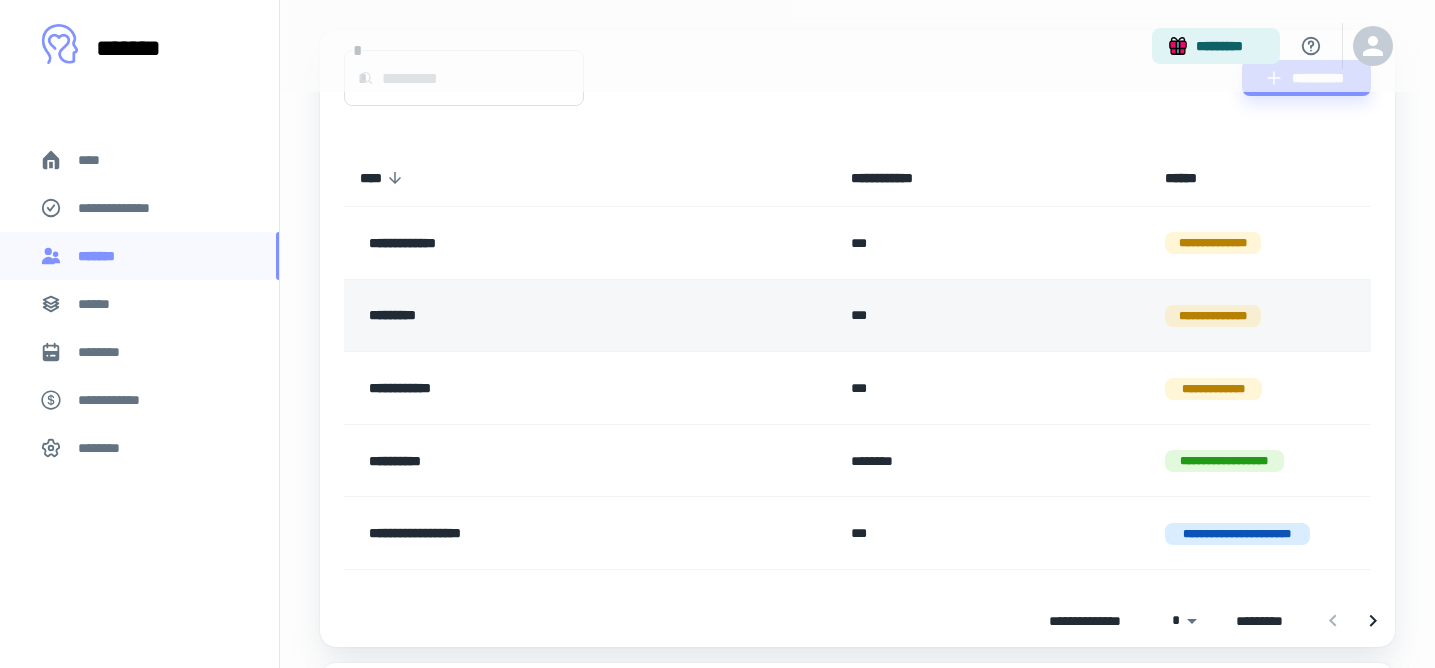 click on "*********" at bounding box center (540, 316) 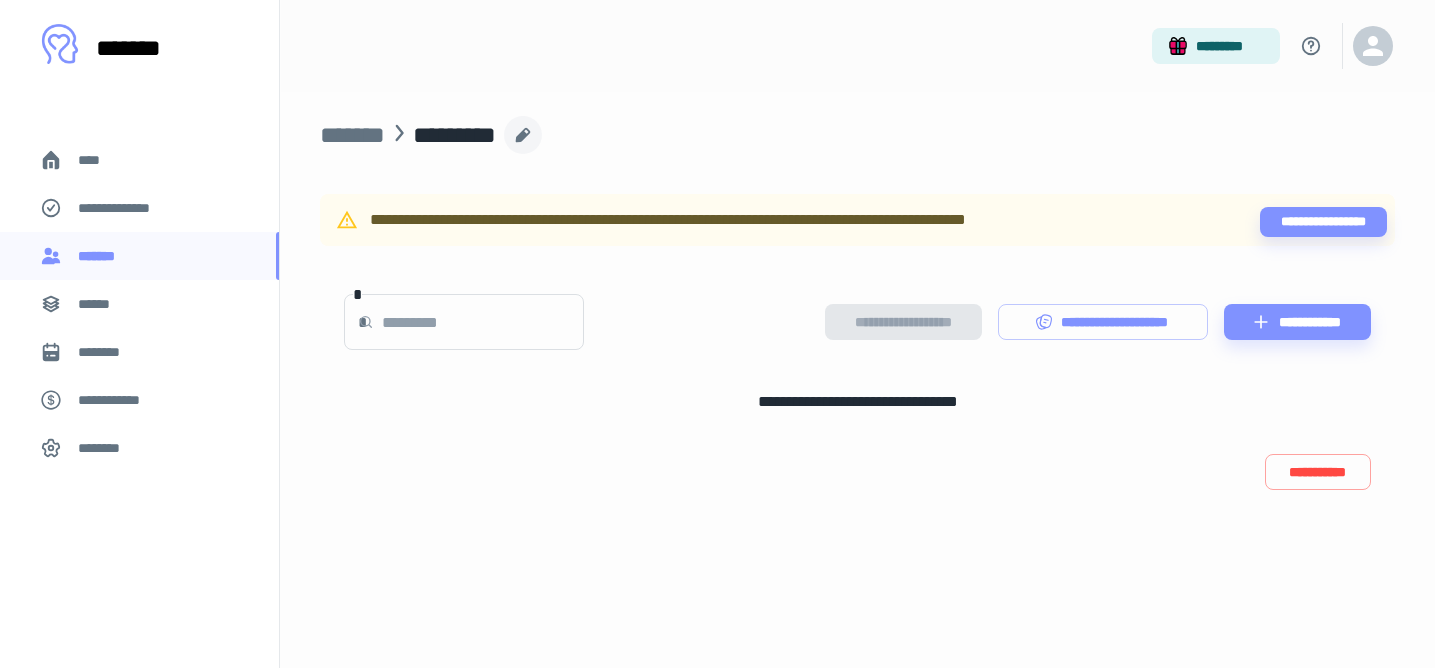 click 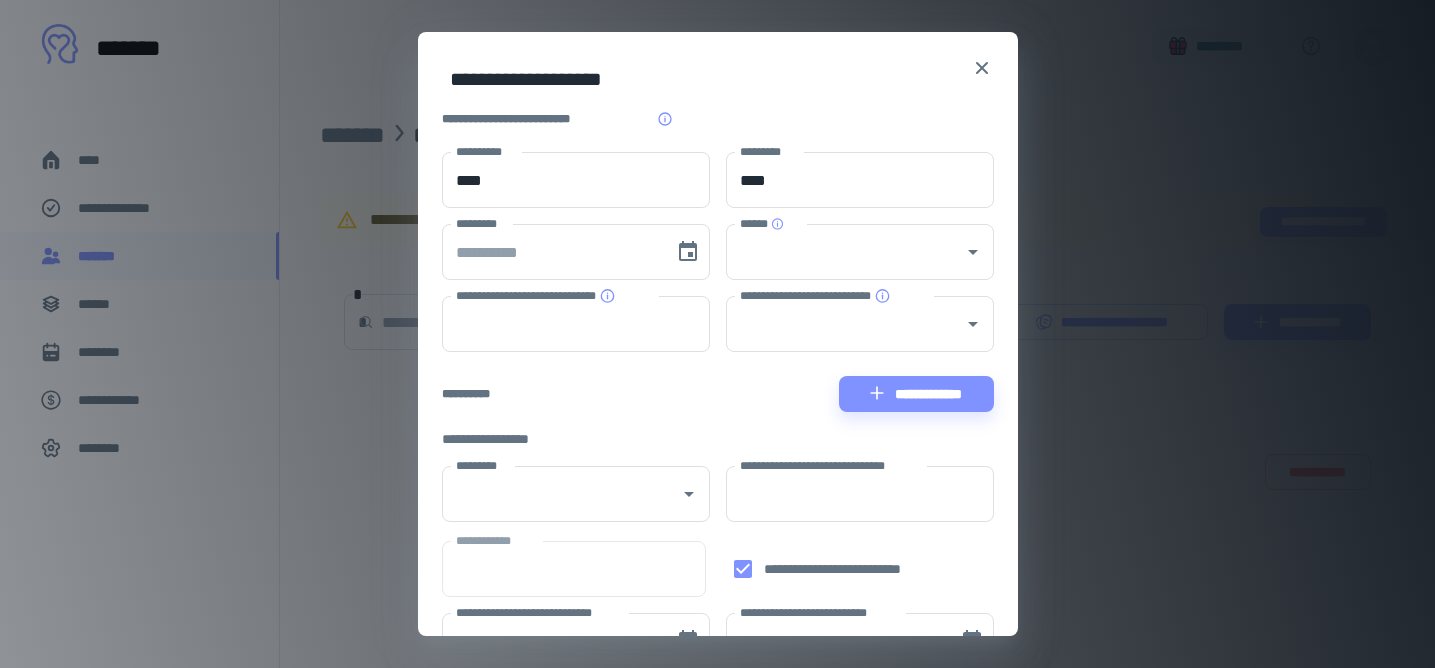 scroll, scrollTop: 0, scrollLeft: 0, axis: both 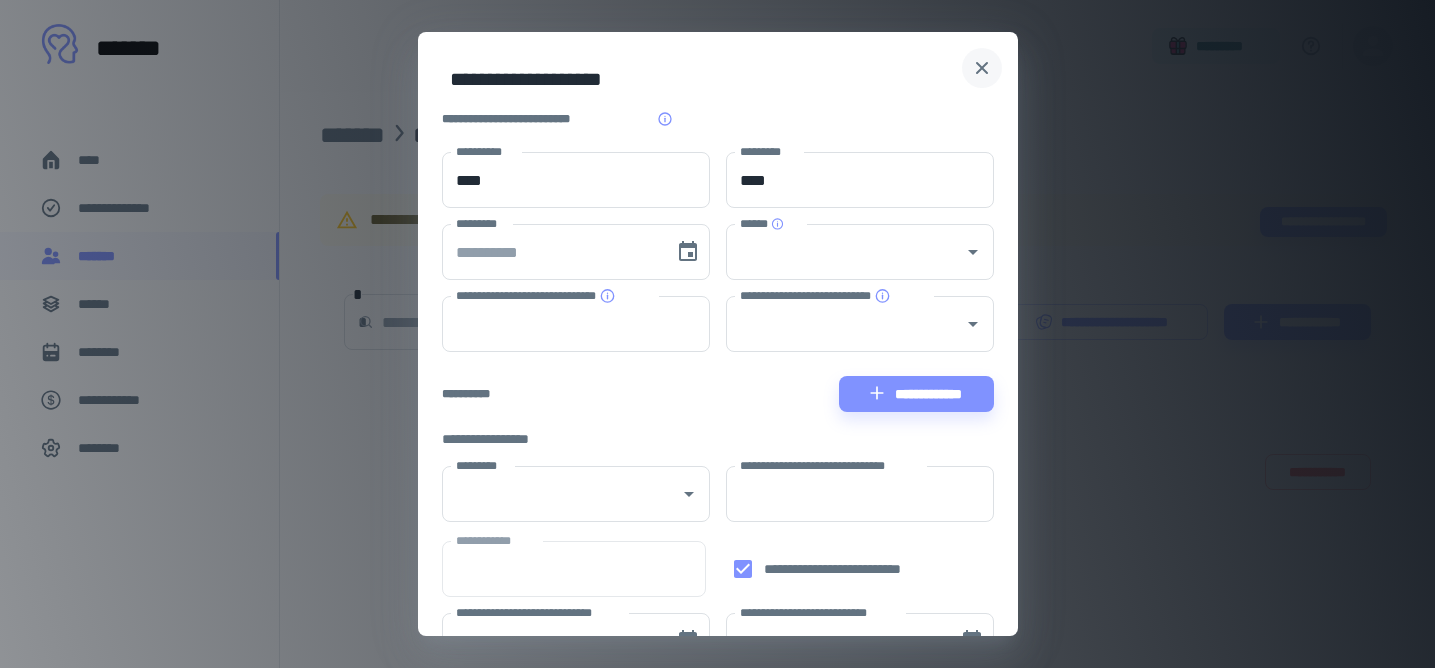click 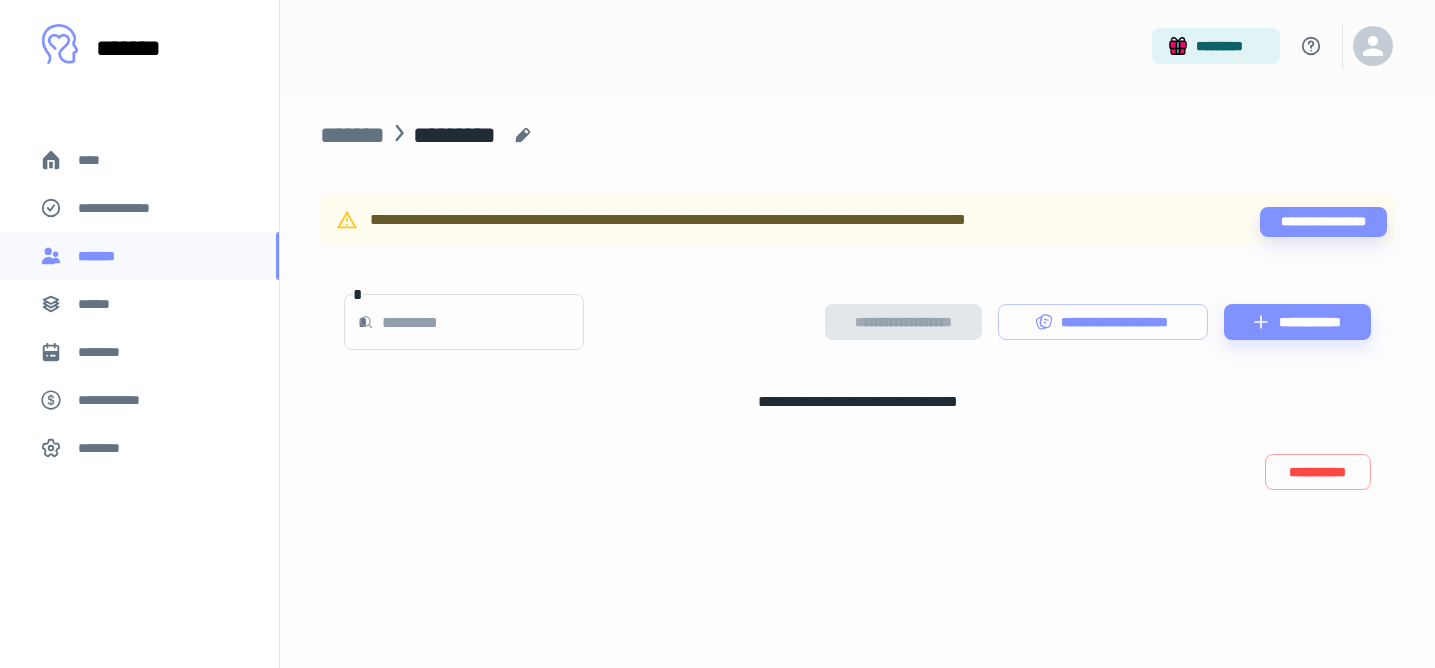 scroll, scrollTop: 0, scrollLeft: 0, axis: both 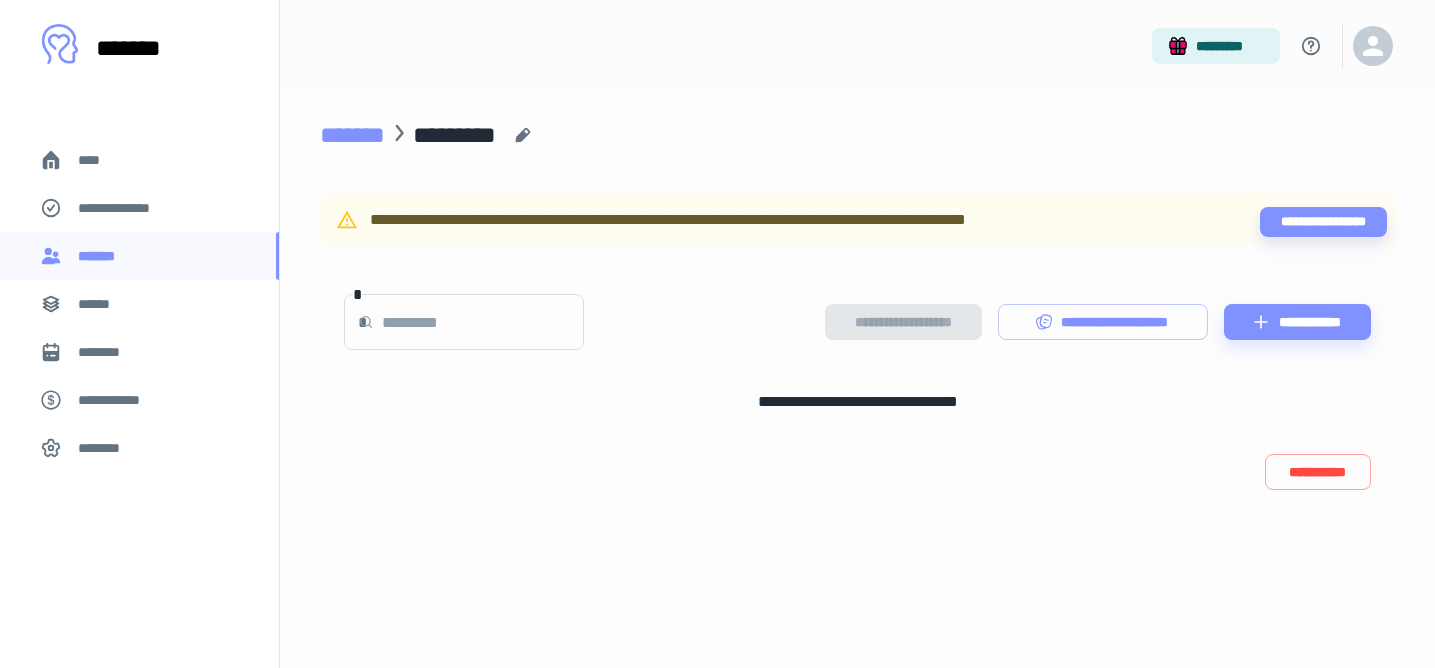 click on "*******" at bounding box center [352, 135] 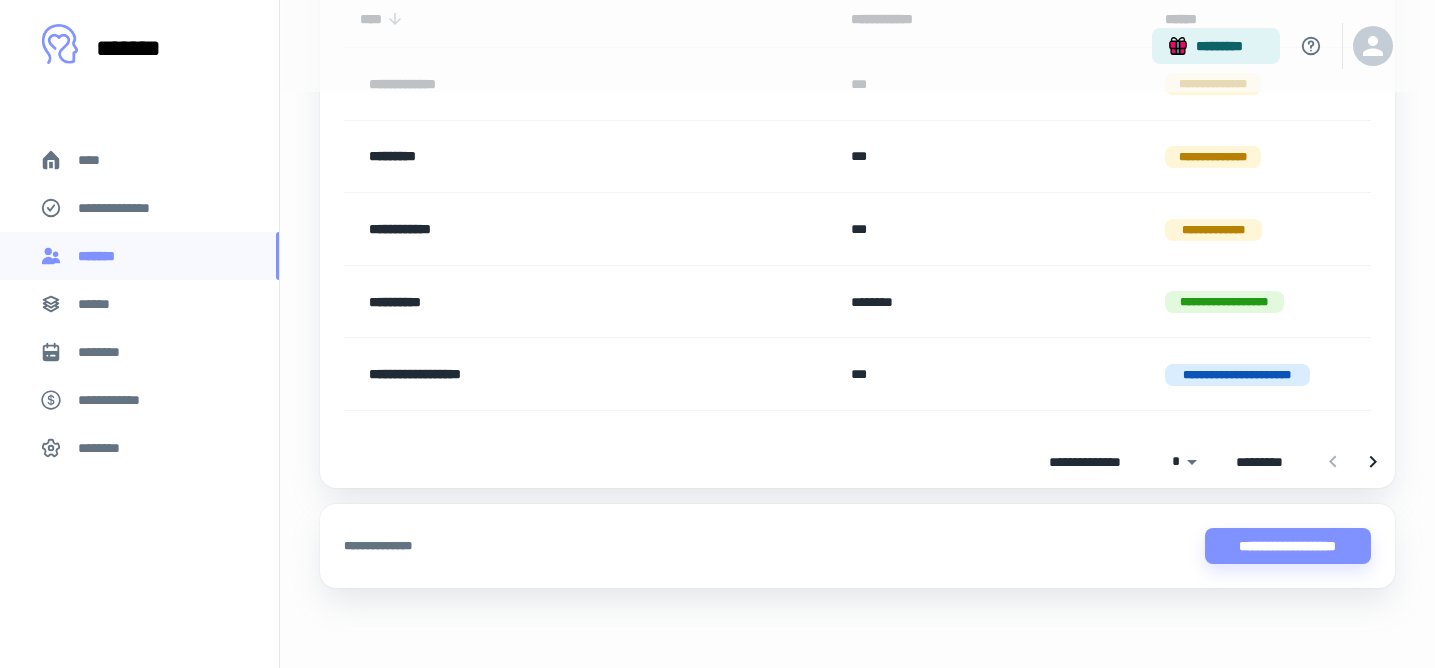 scroll, scrollTop: 321, scrollLeft: 0, axis: vertical 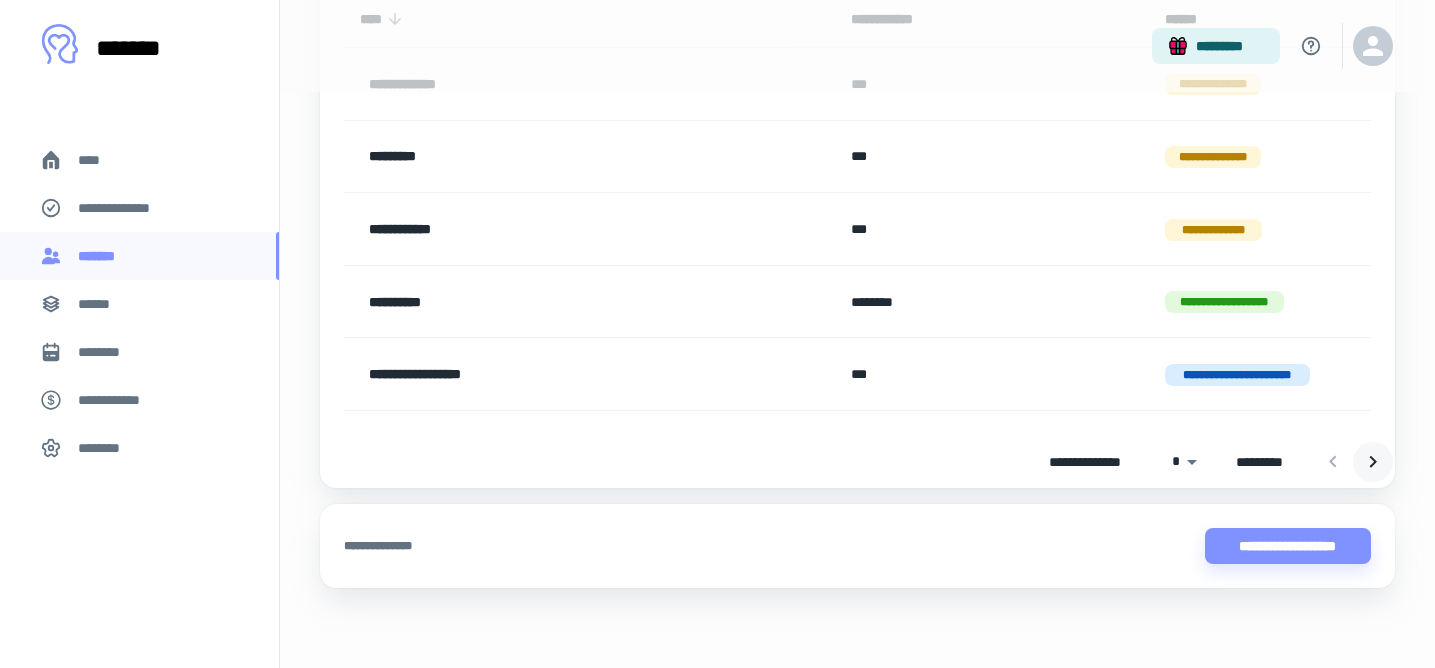click 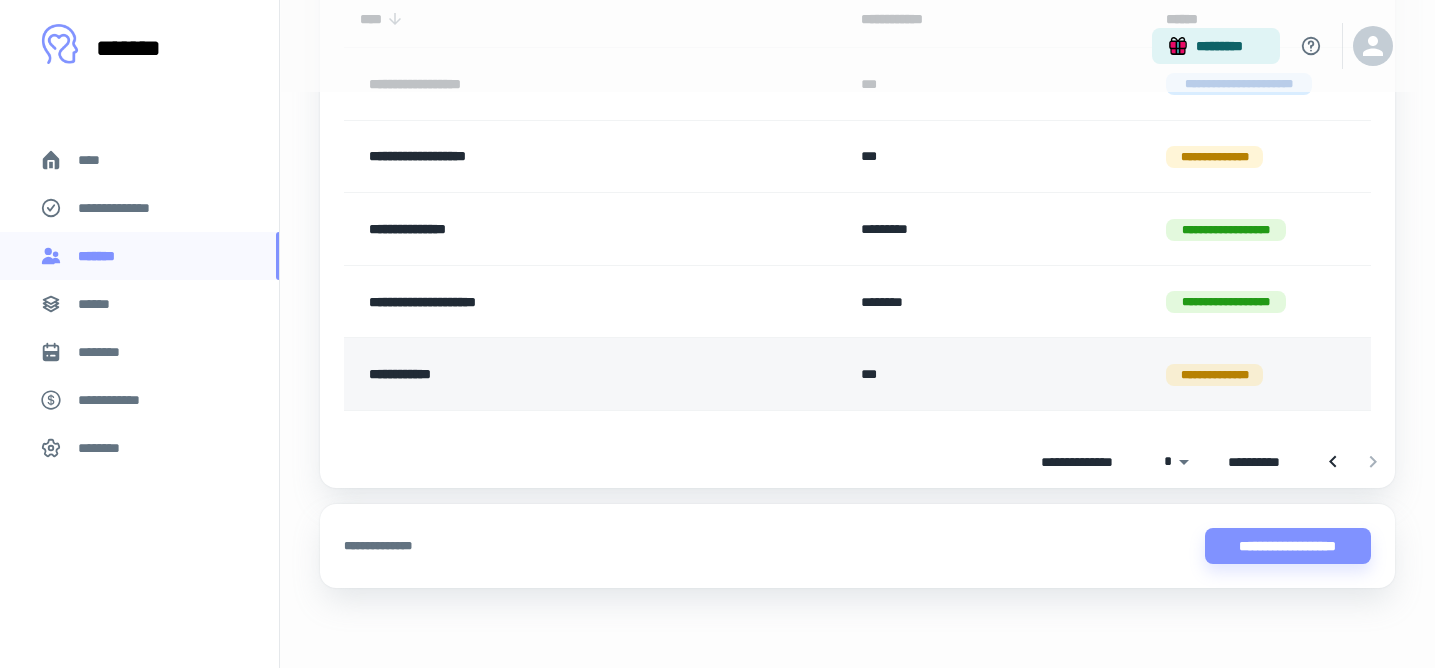 click on "***" at bounding box center (997, 374) 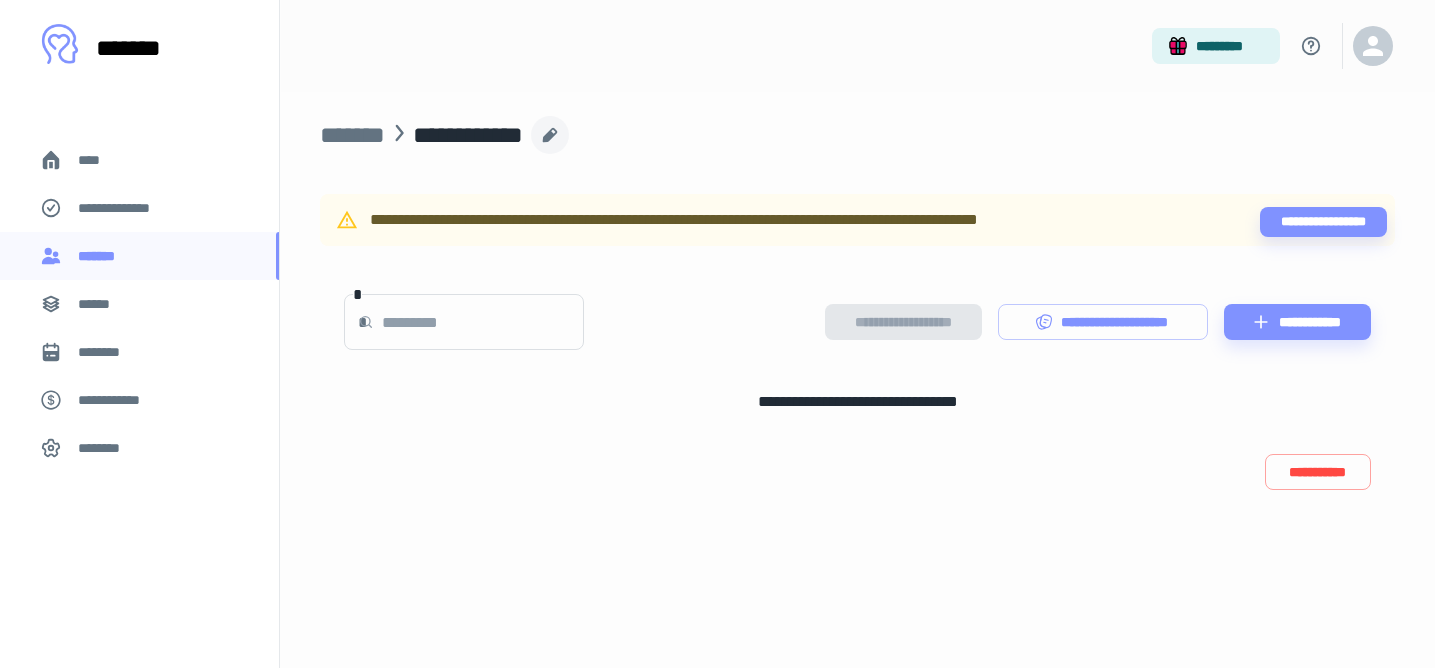 click 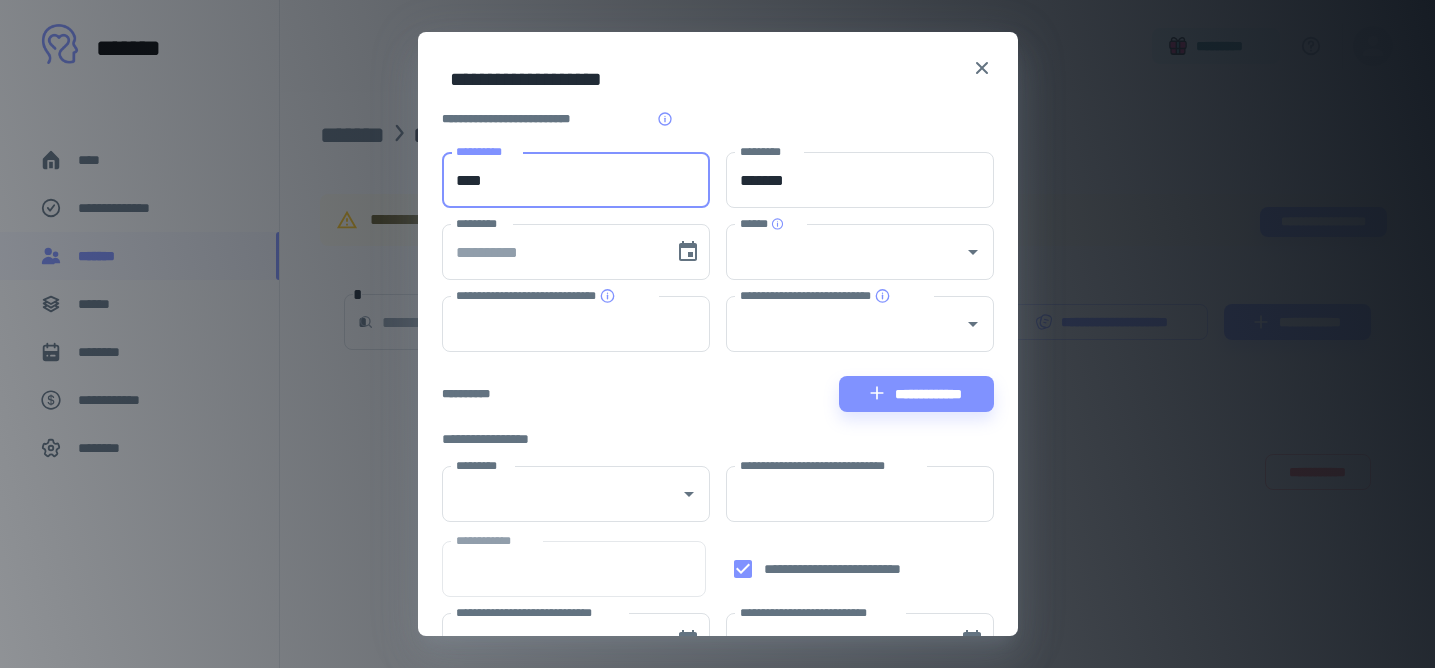 click on "****" at bounding box center (576, 180) 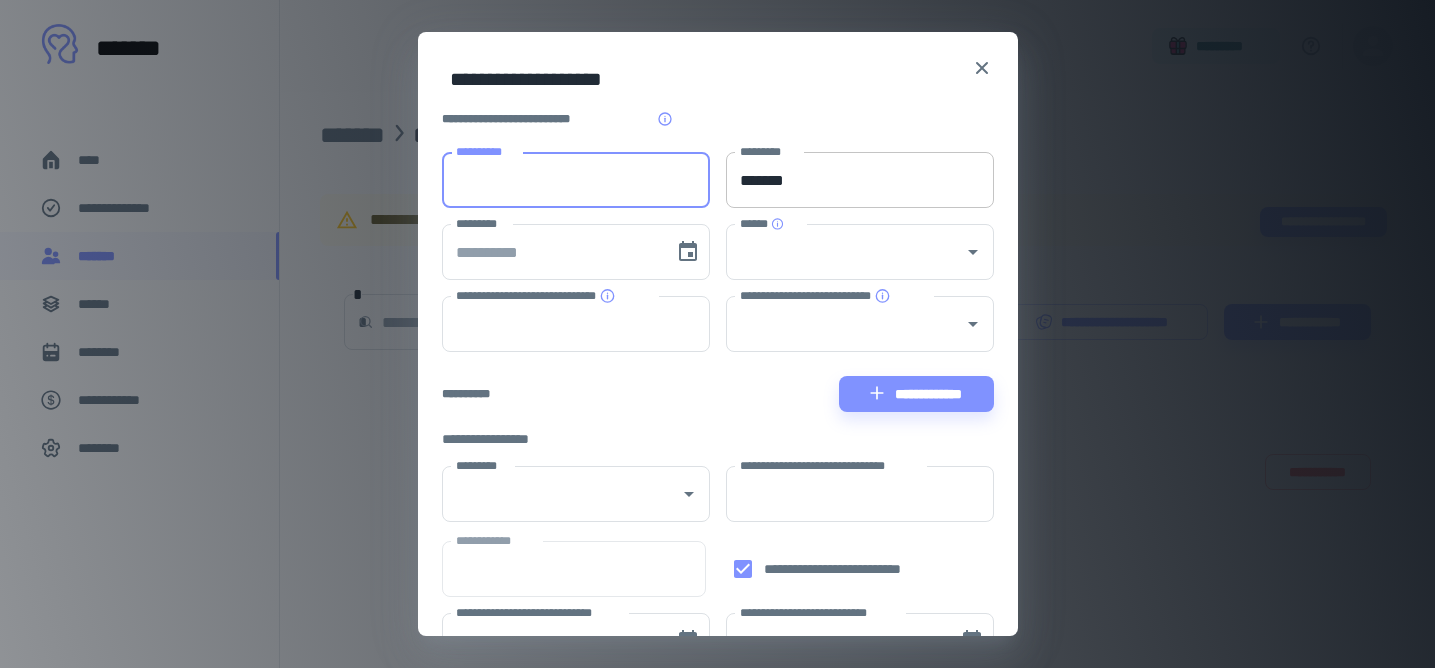 type 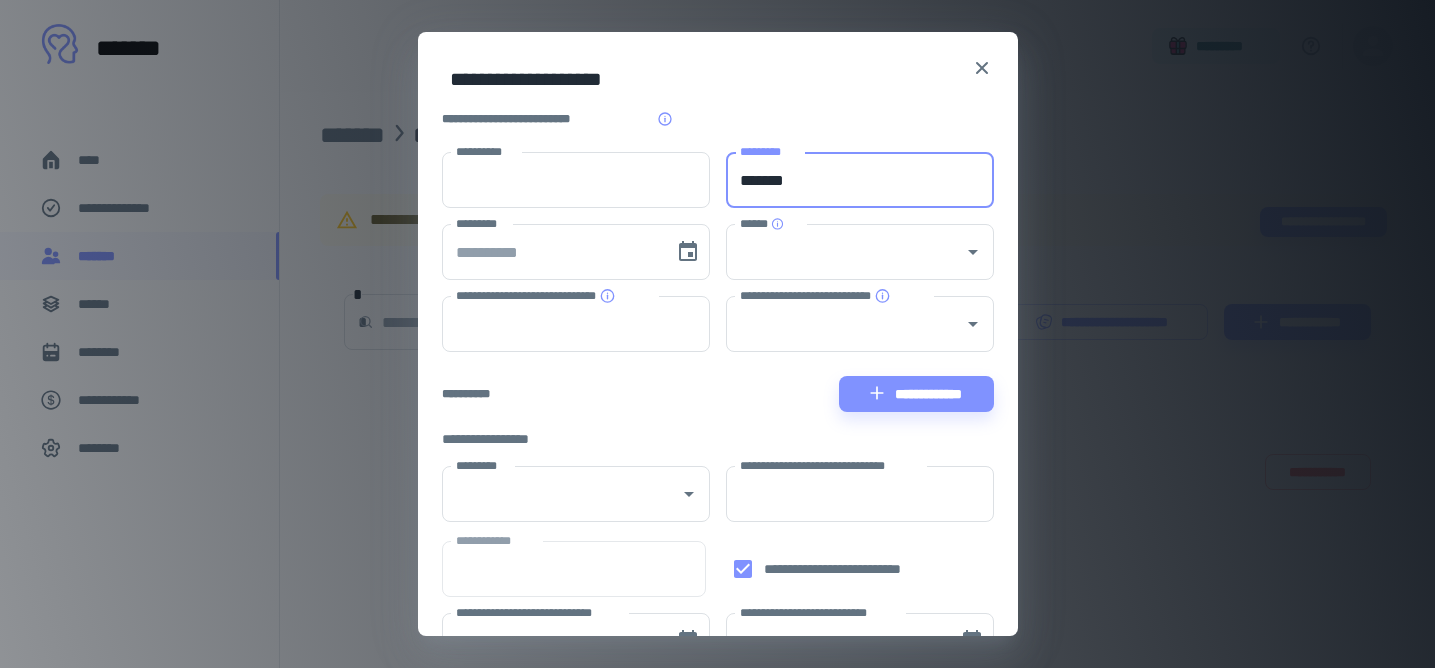 click on "*******" at bounding box center [860, 180] 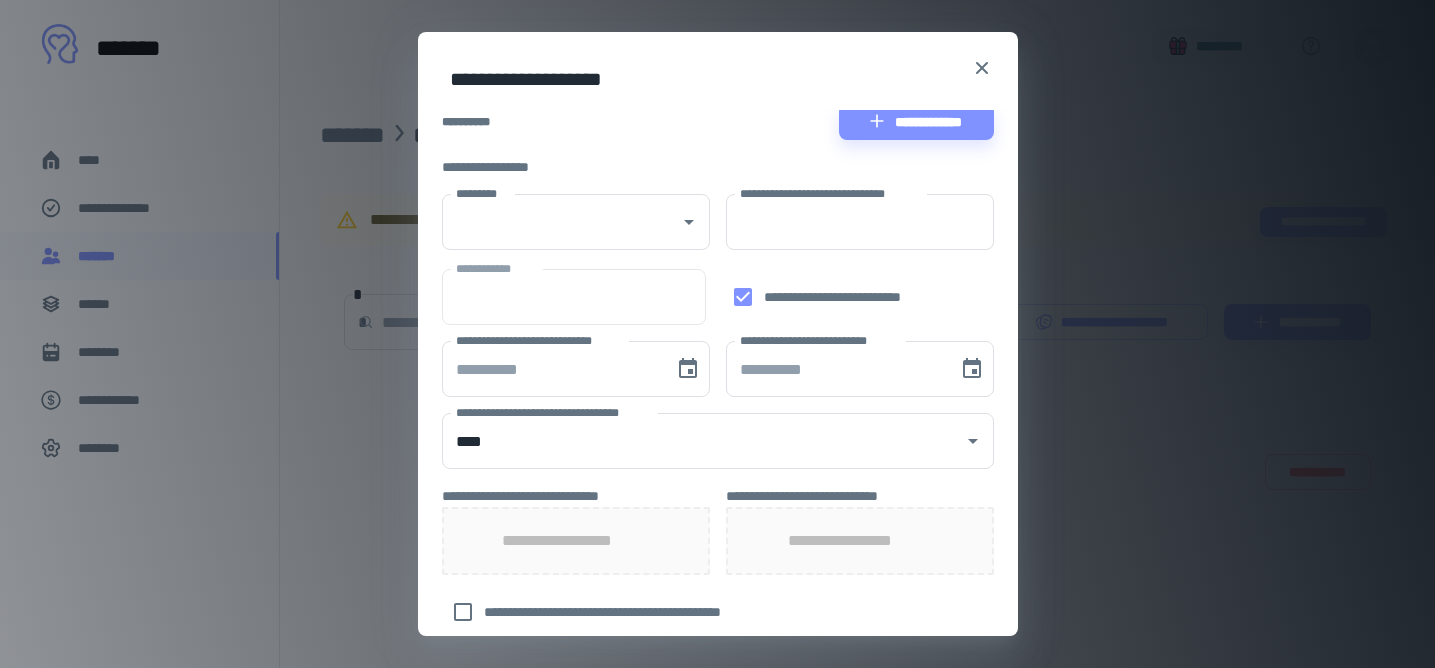 scroll, scrollTop: 278, scrollLeft: 0, axis: vertical 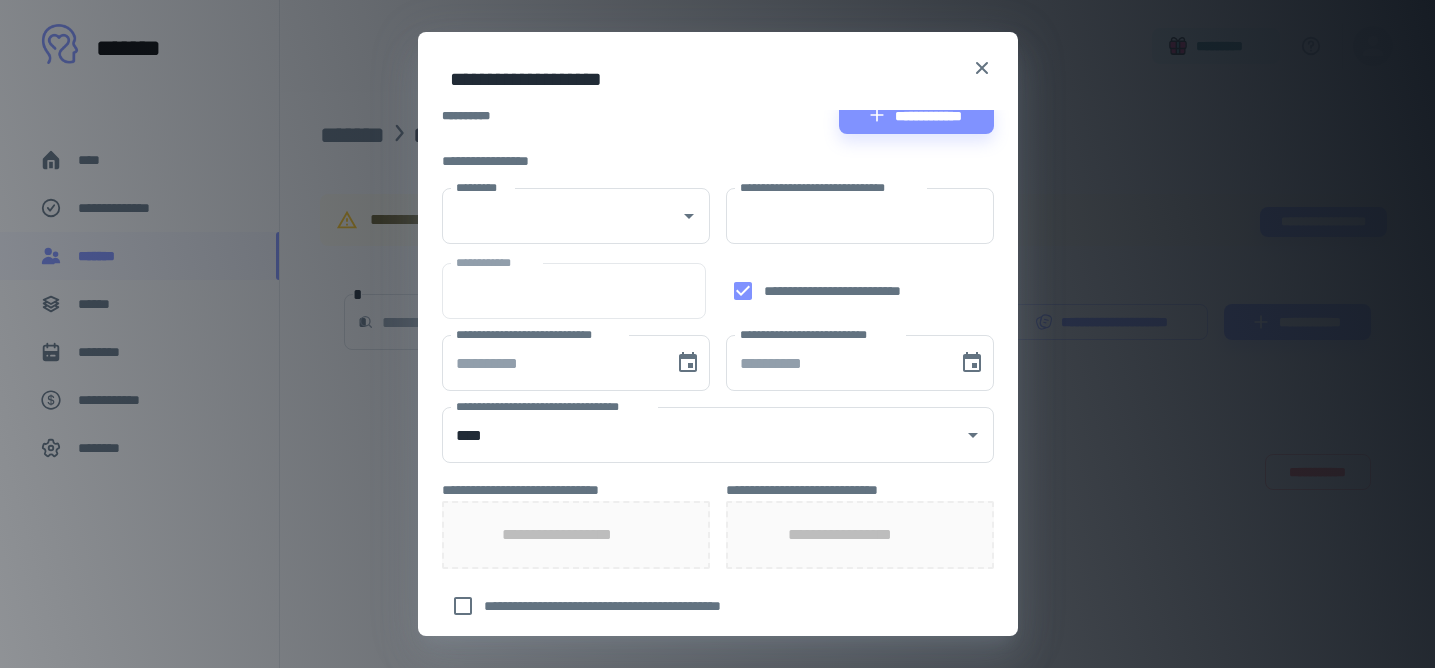 type 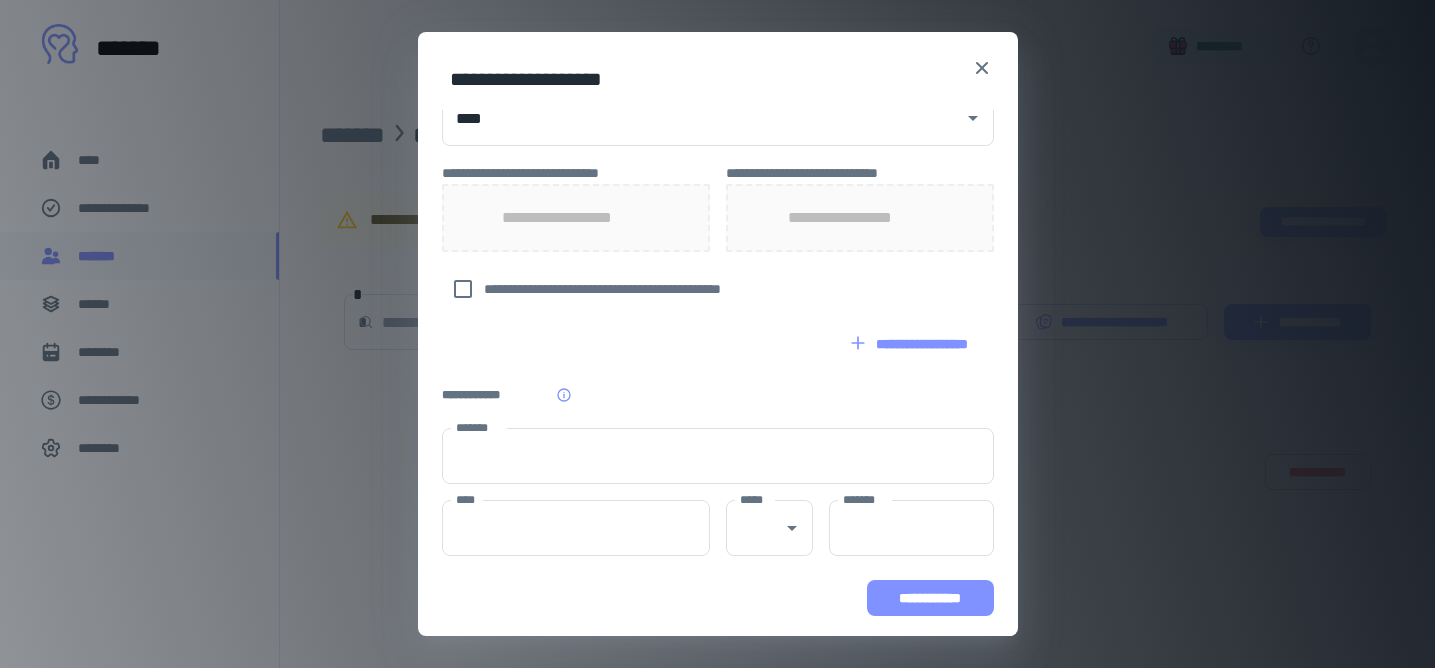 scroll, scrollTop: 595, scrollLeft: 0, axis: vertical 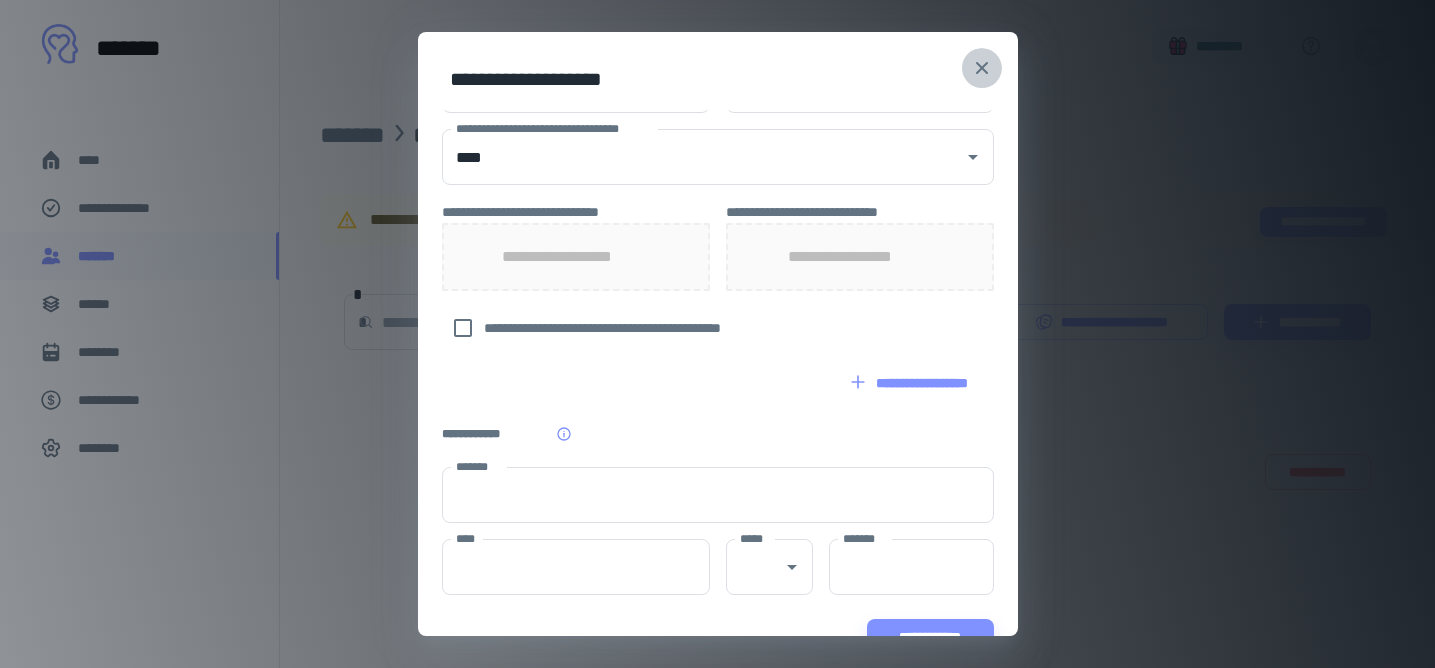 click 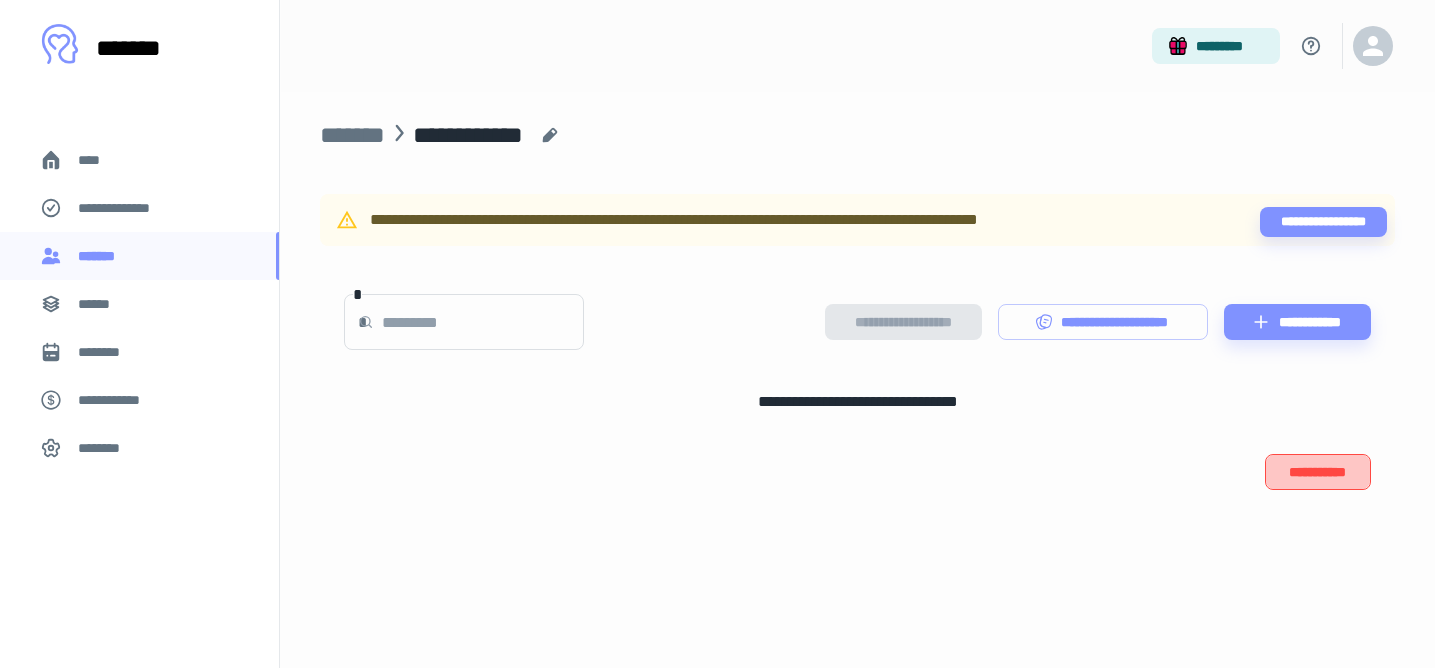 click on "**********" at bounding box center (1318, 472) 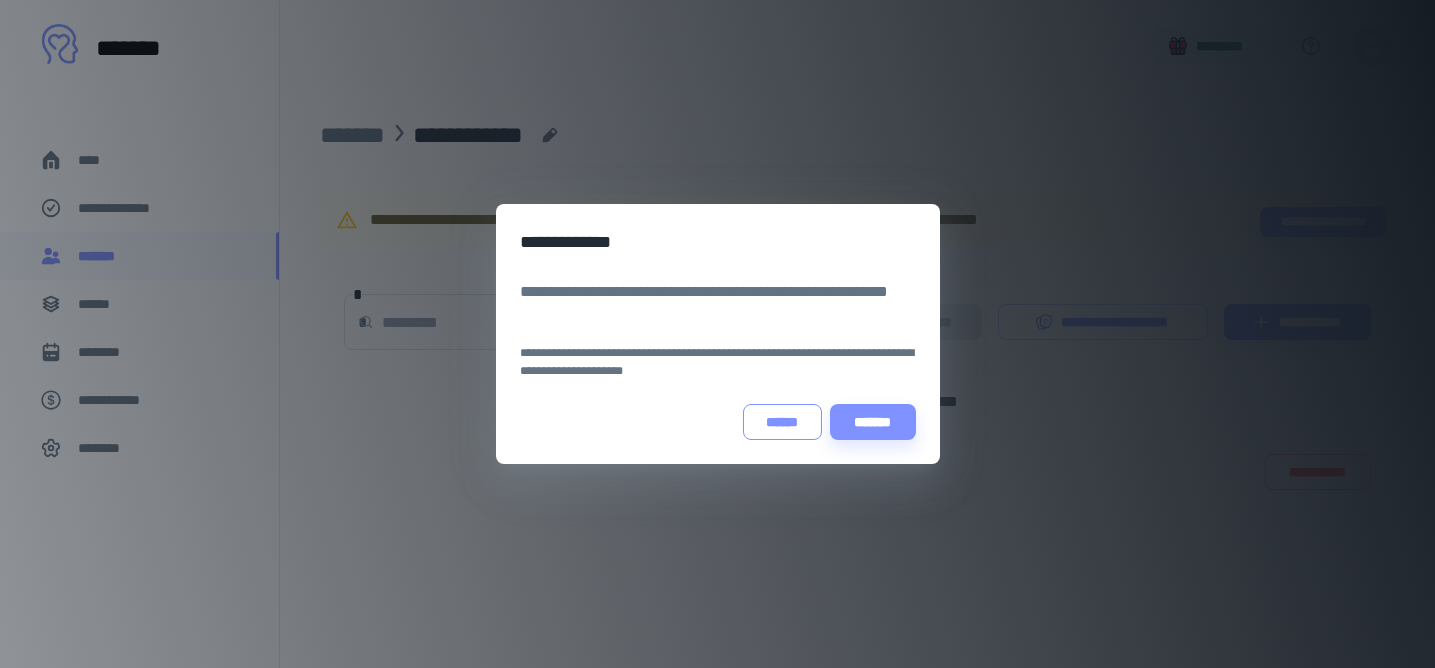 click on "******" at bounding box center [782, 422] 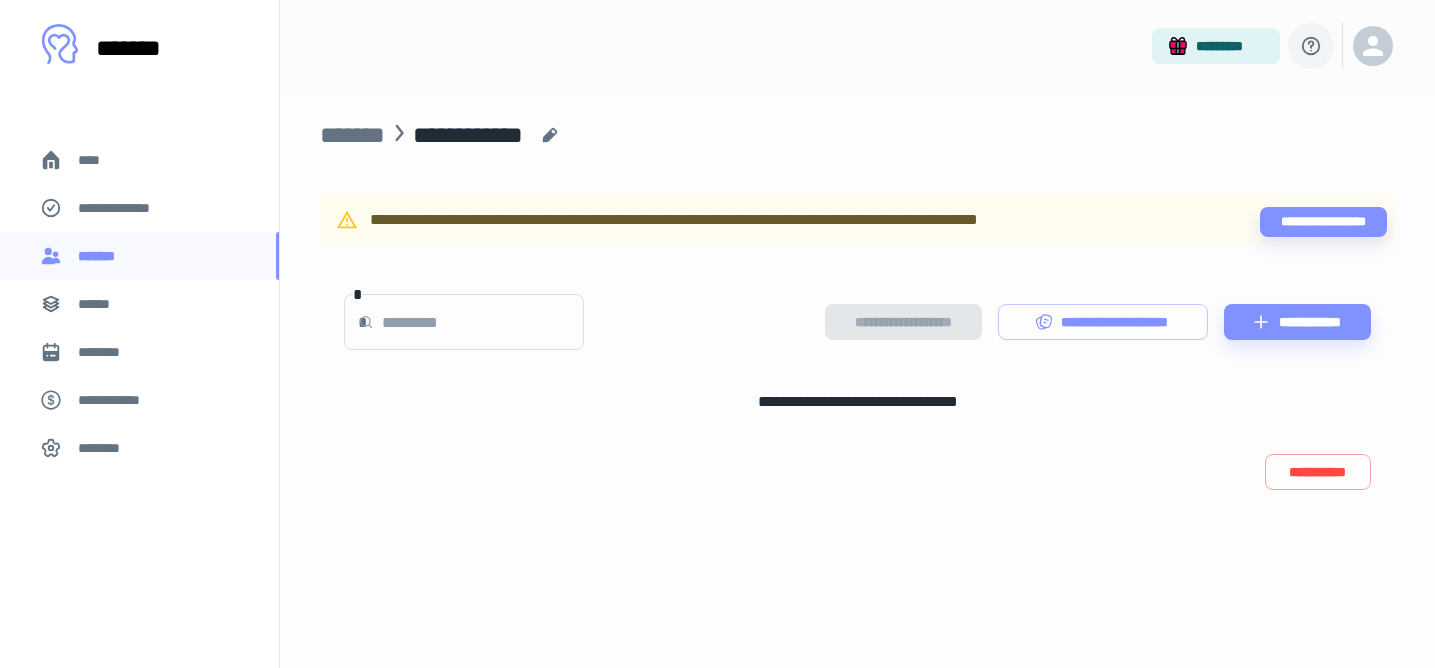 click 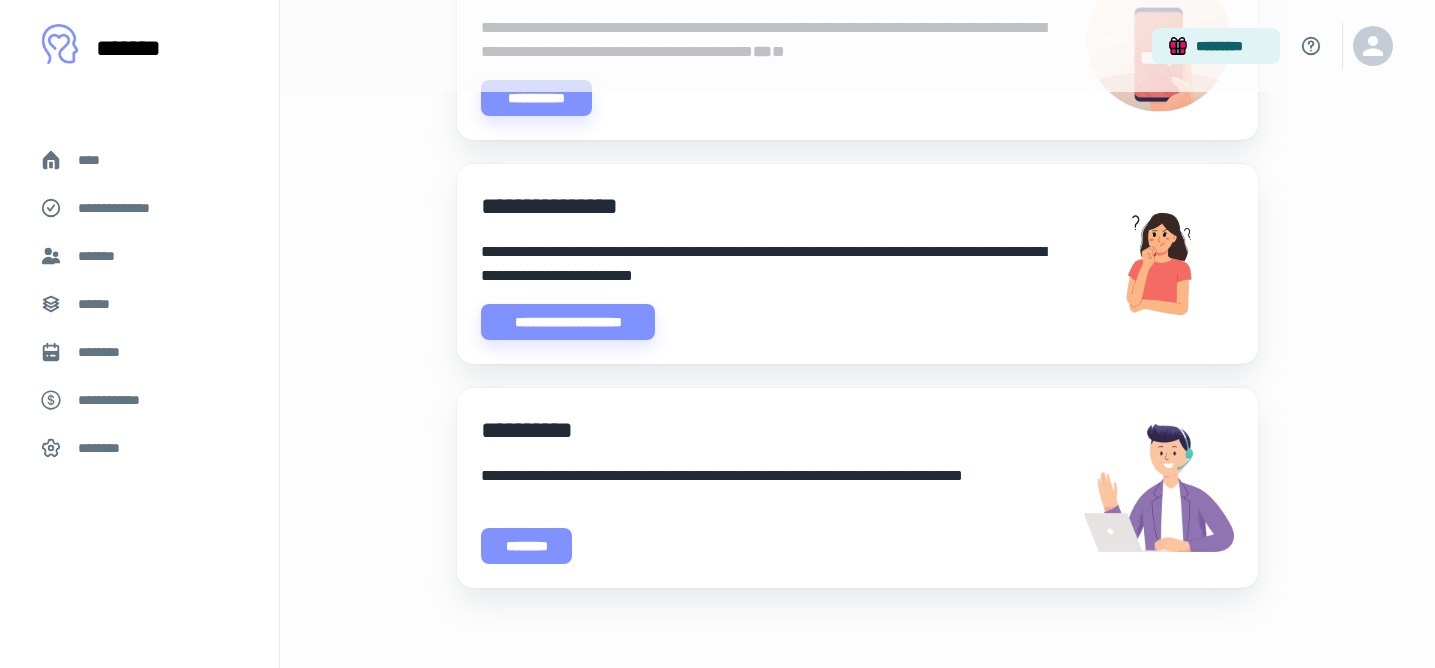 scroll, scrollTop: 598, scrollLeft: 0, axis: vertical 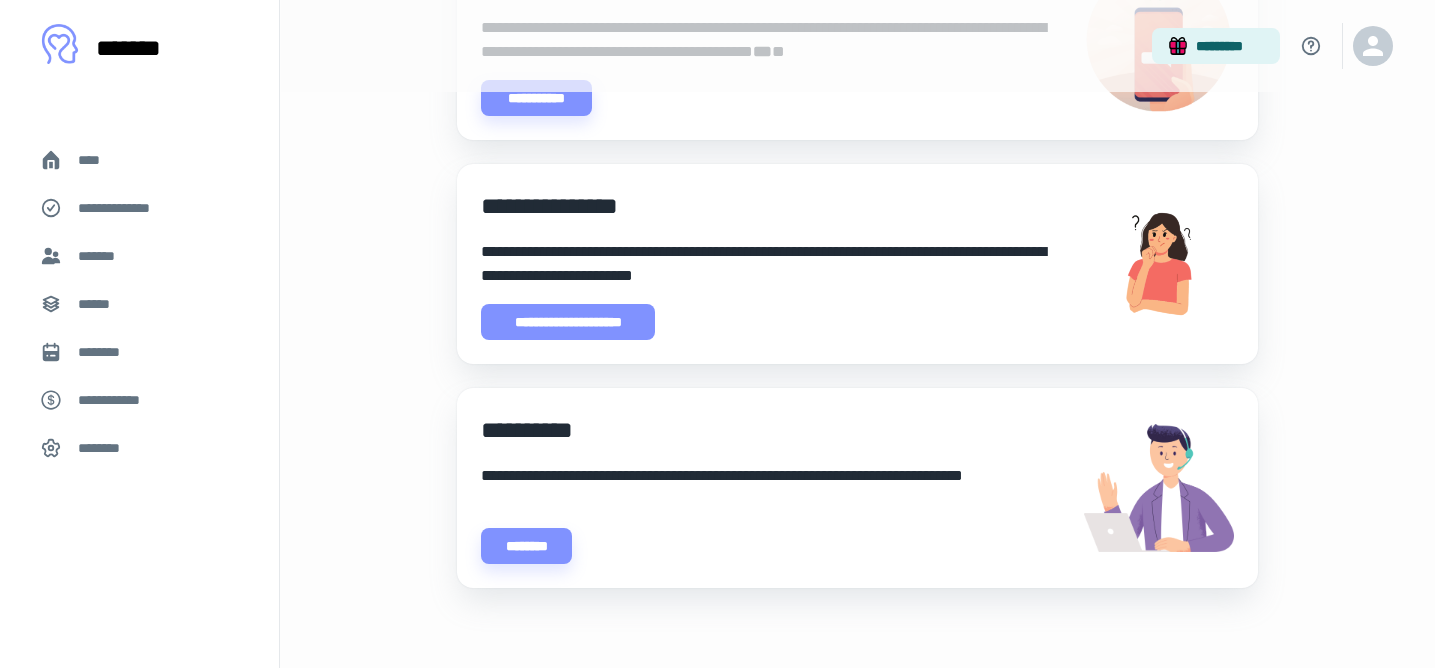 click on "**********" at bounding box center (568, 322) 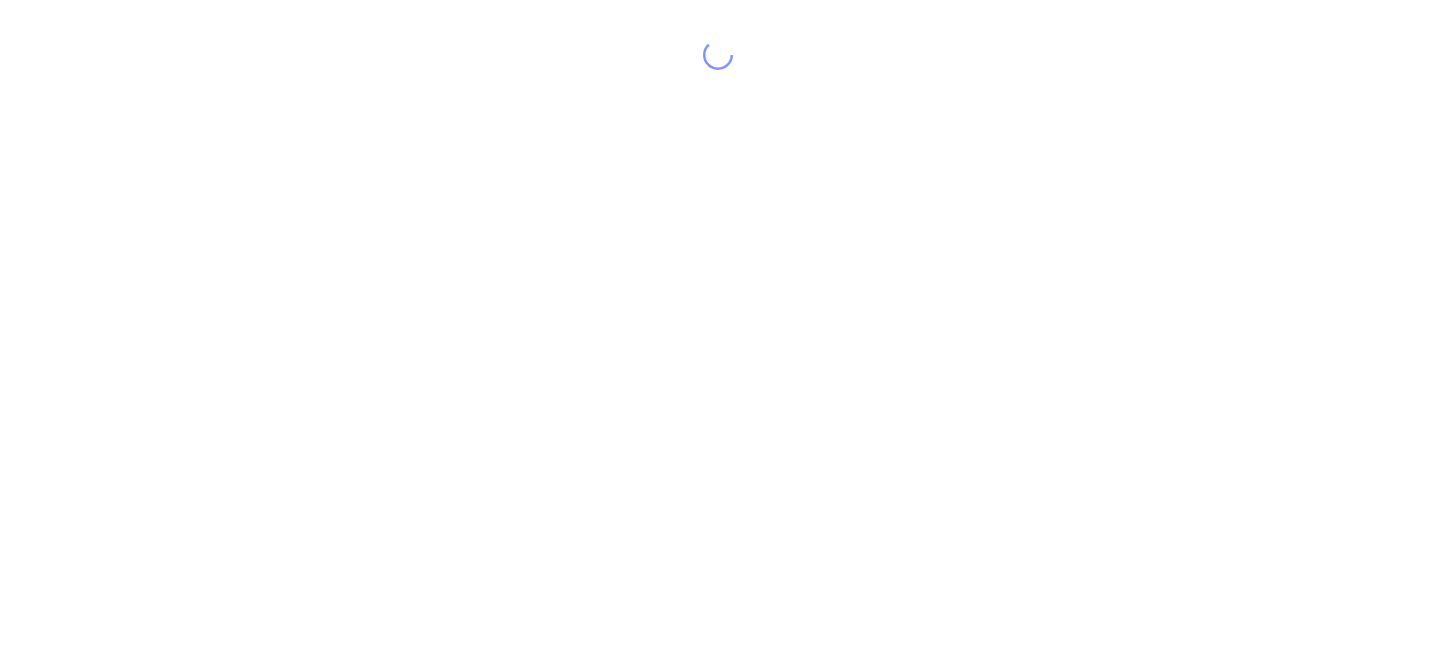scroll, scrollTop: 0, scrollLeft: 0, axis: both 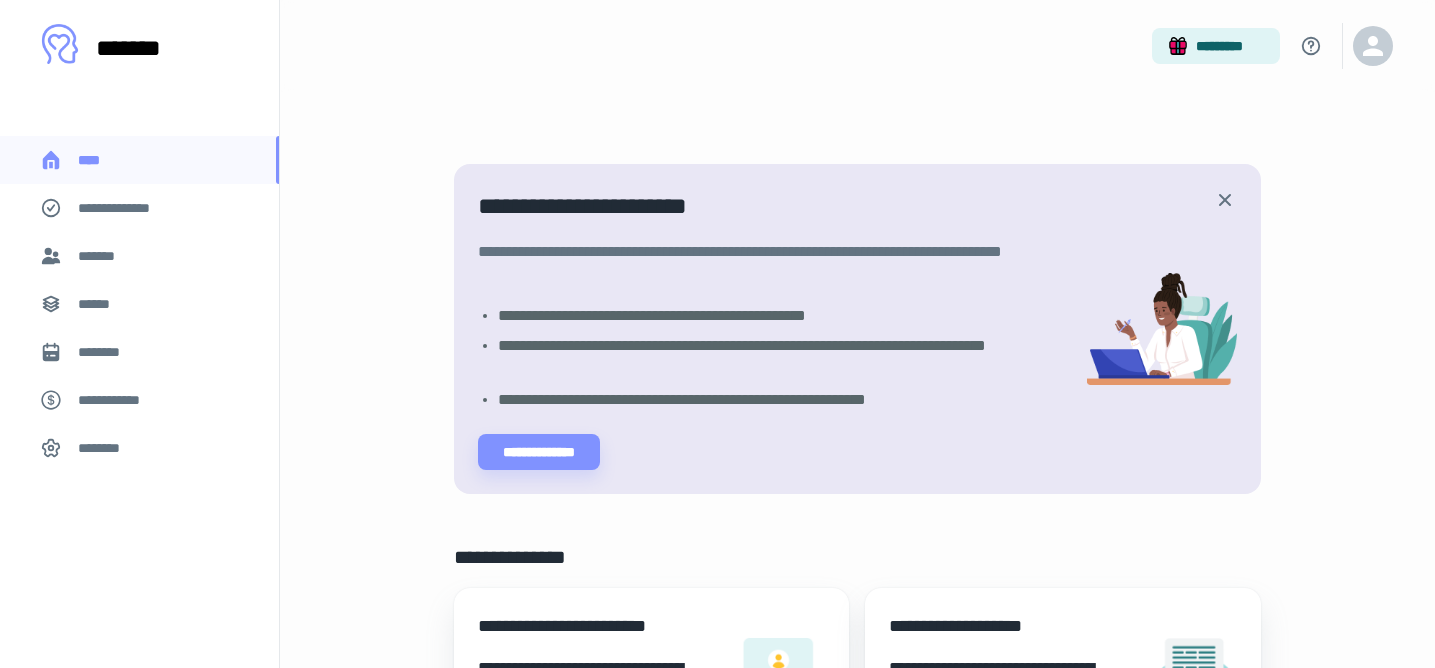 click on "*******" at bounding box center [101, 256] 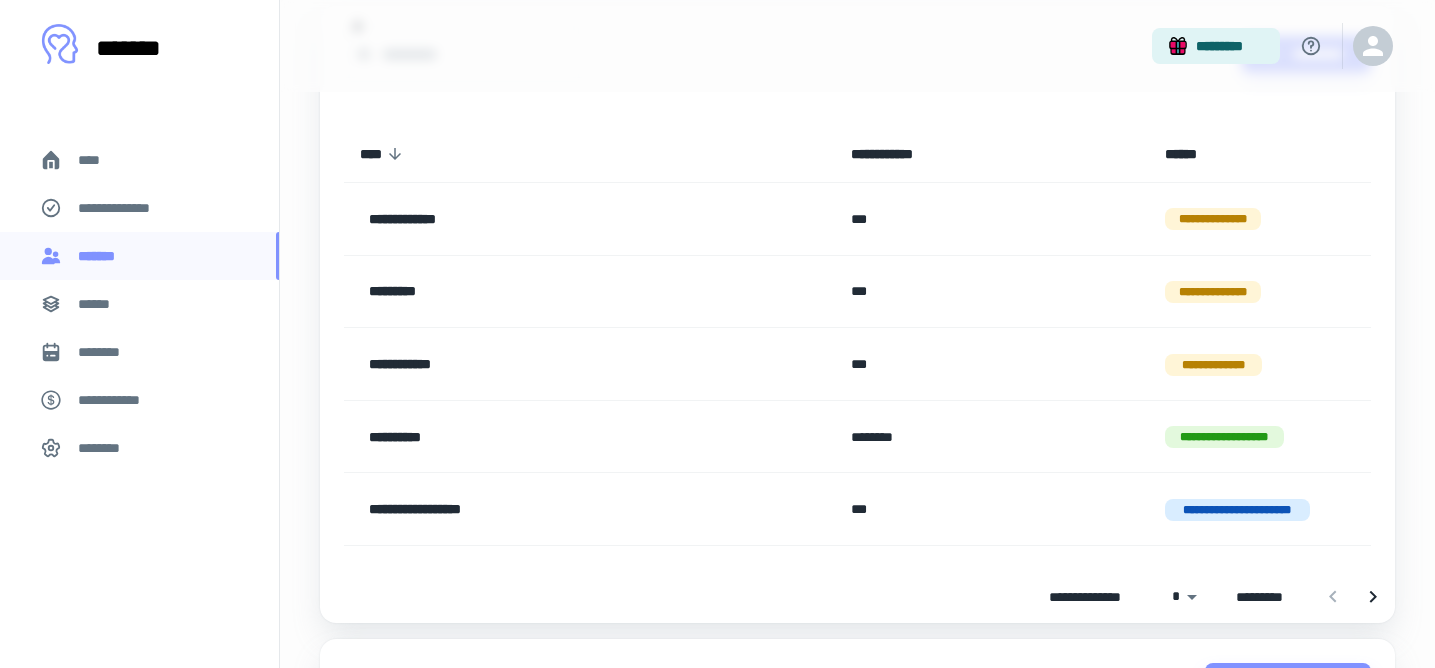 scroll, scrollTop: 188, scrollLeft: 0, axis: vertical 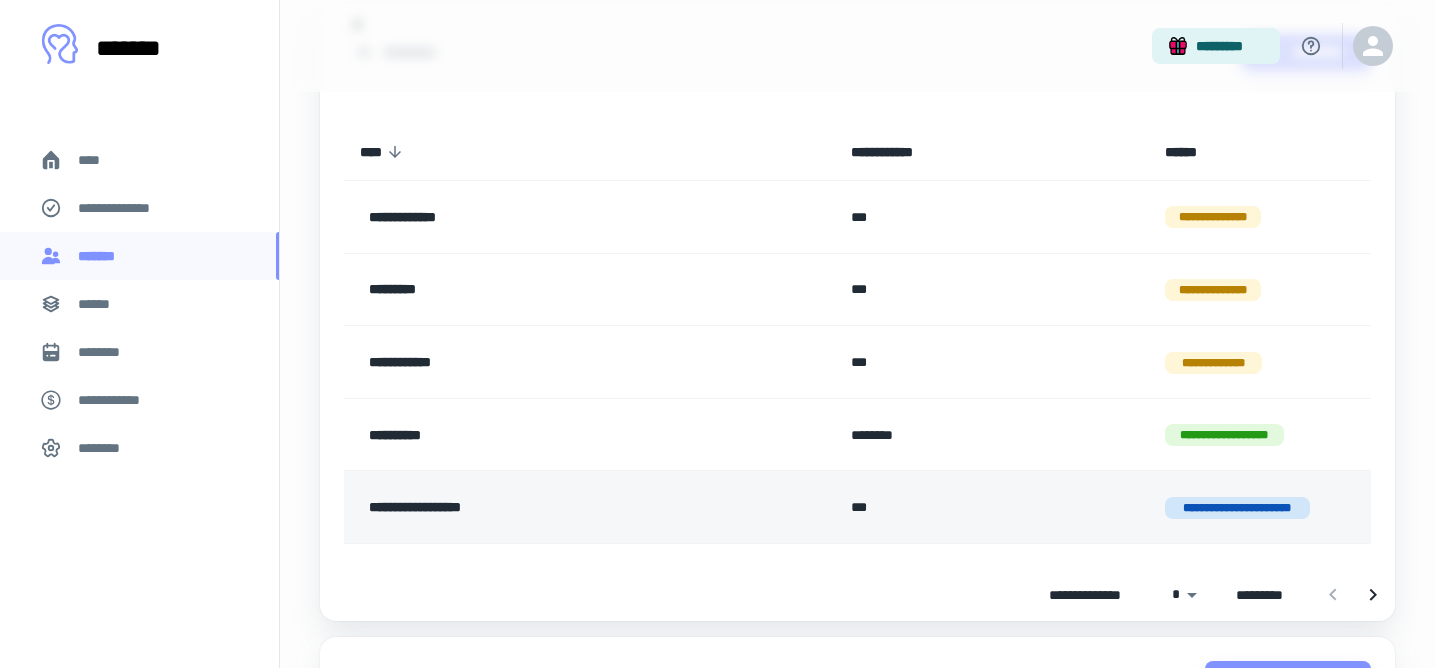 click on "***" at bounding box center [991, 507] 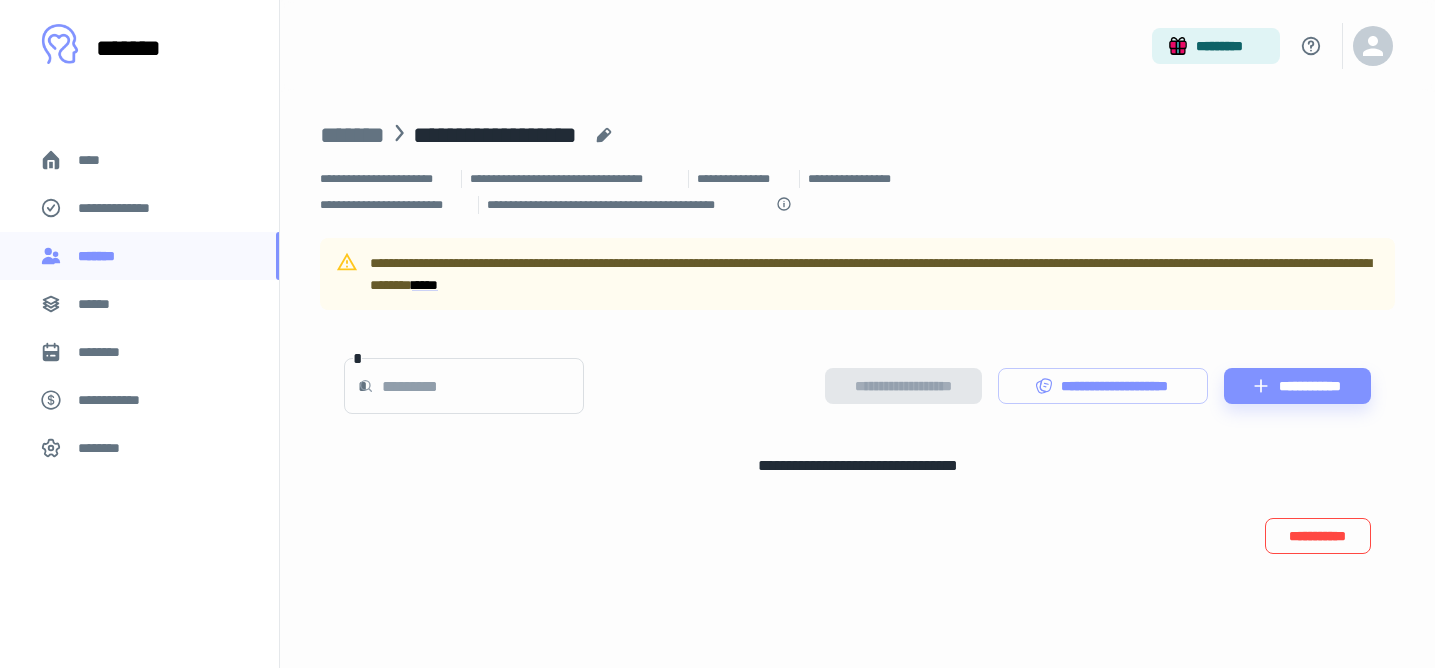 click on "**********" at bounding box center [1318, 536] 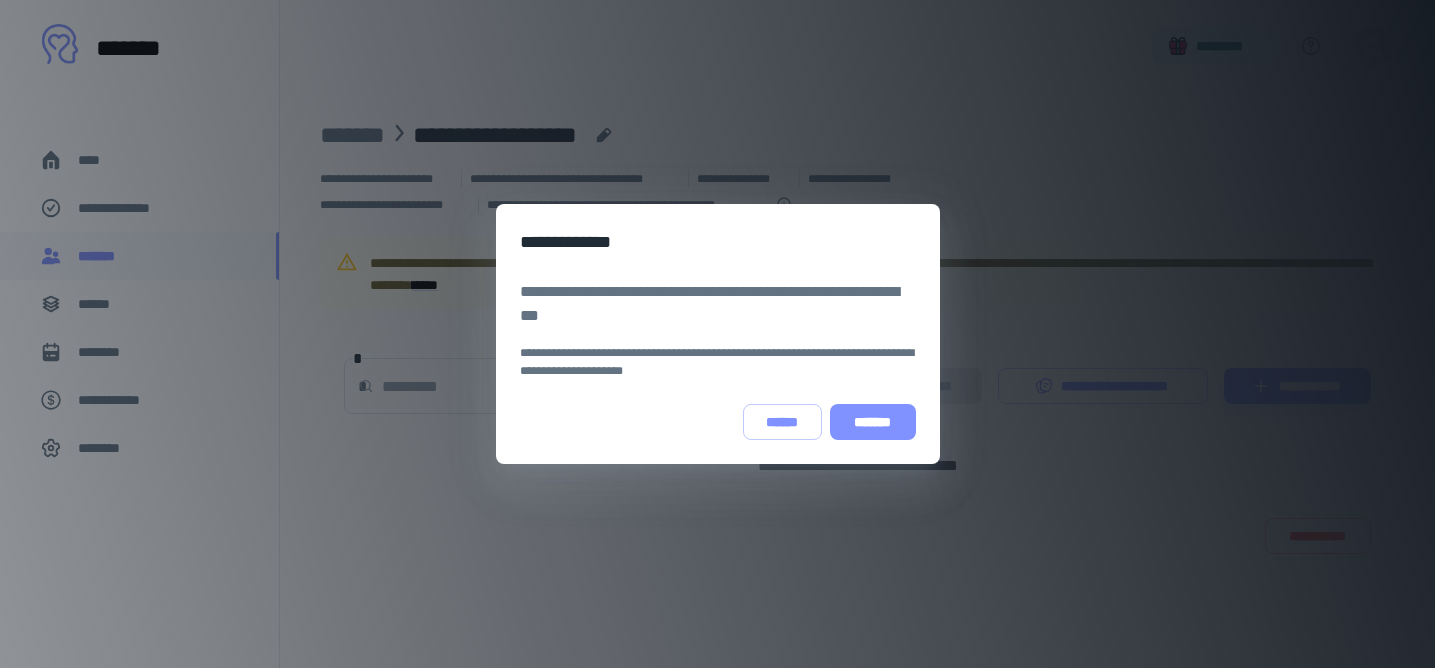 click on "*******" at bounding box center [873, 422] 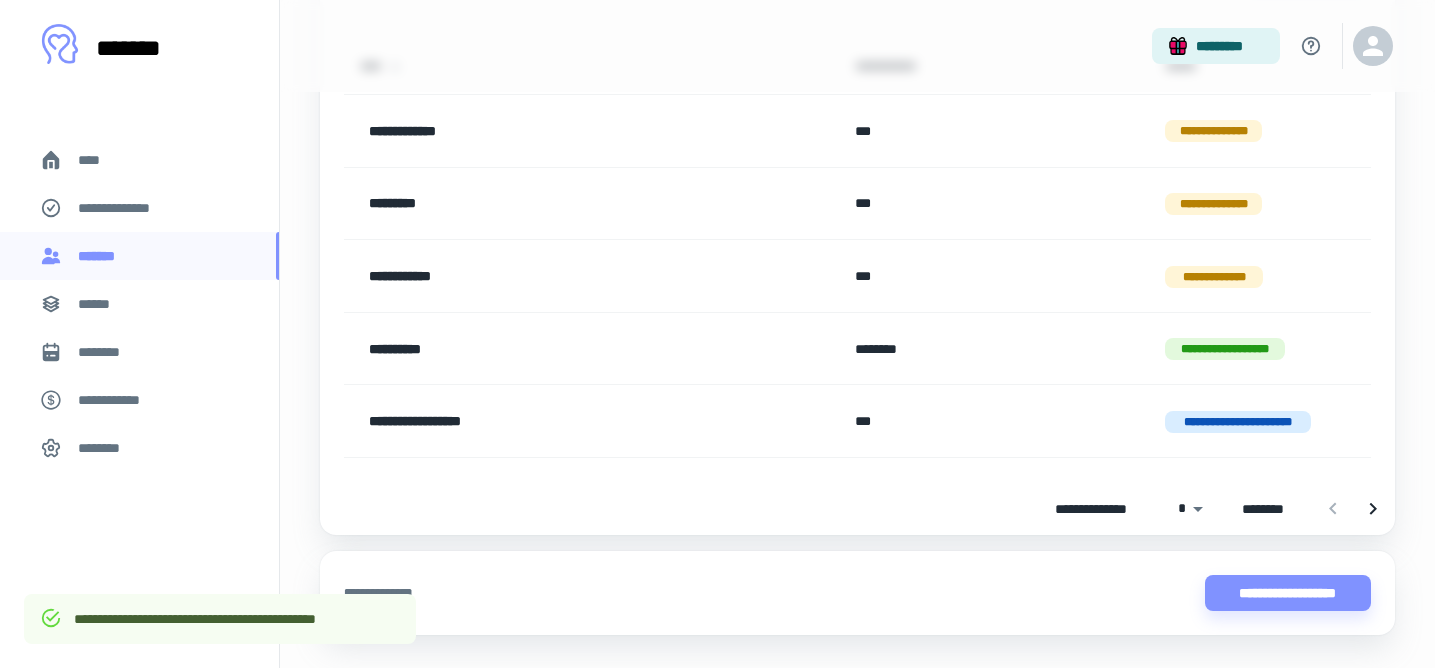 scroll, scrollTop: 287, scrollLeft: 0, axis: vertical 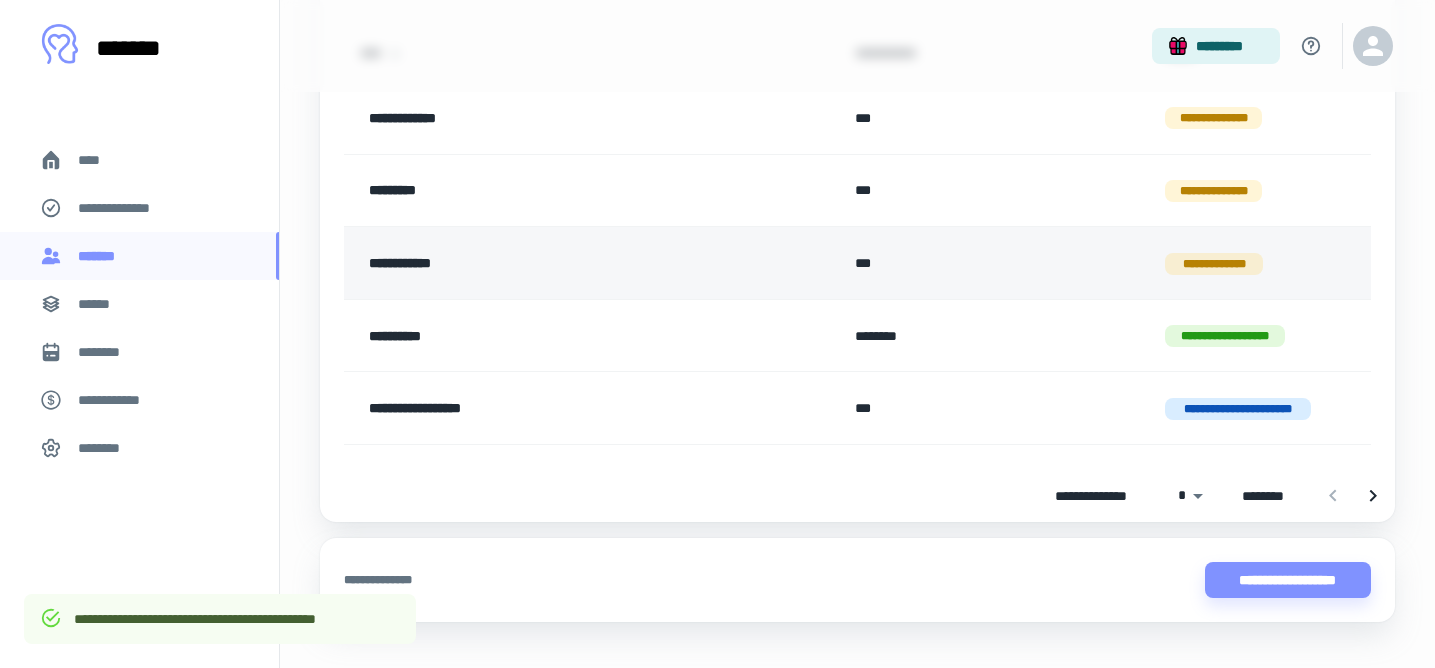 click on "**********" at bounding box center (542, 263) 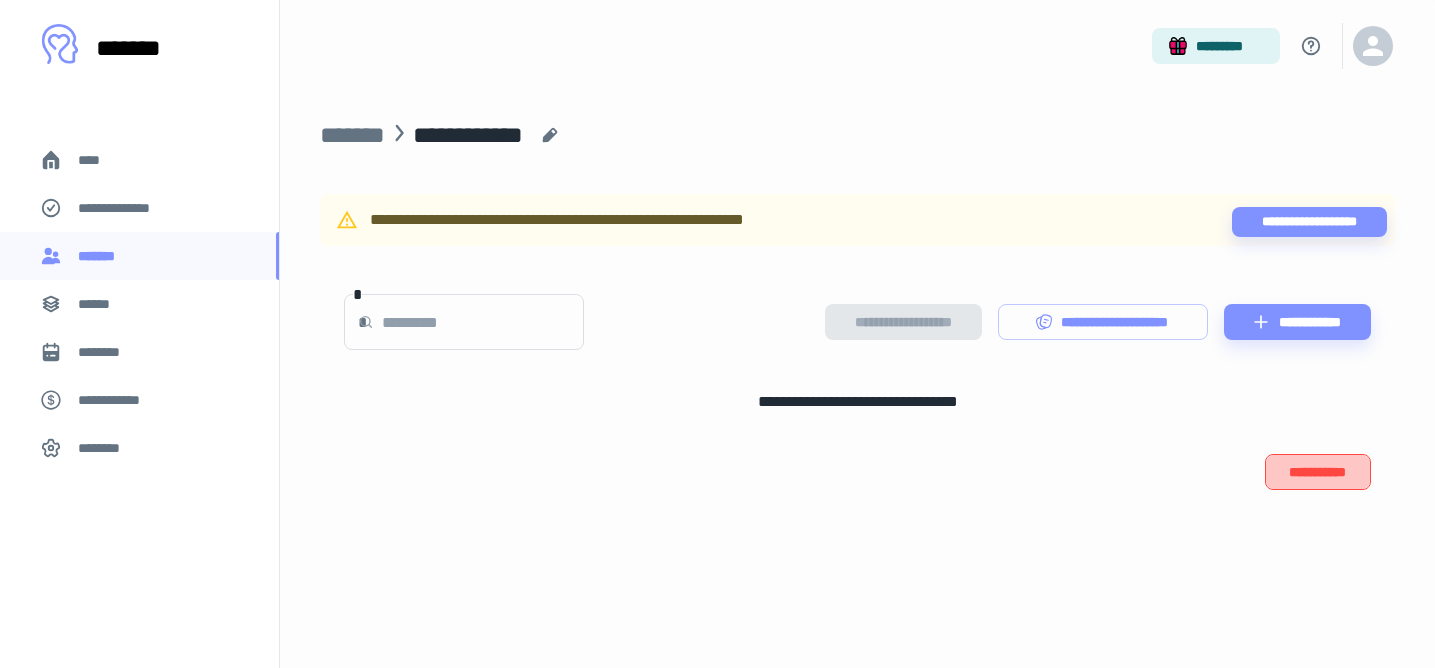 click on "**********" at bounding box center [1318, 472] 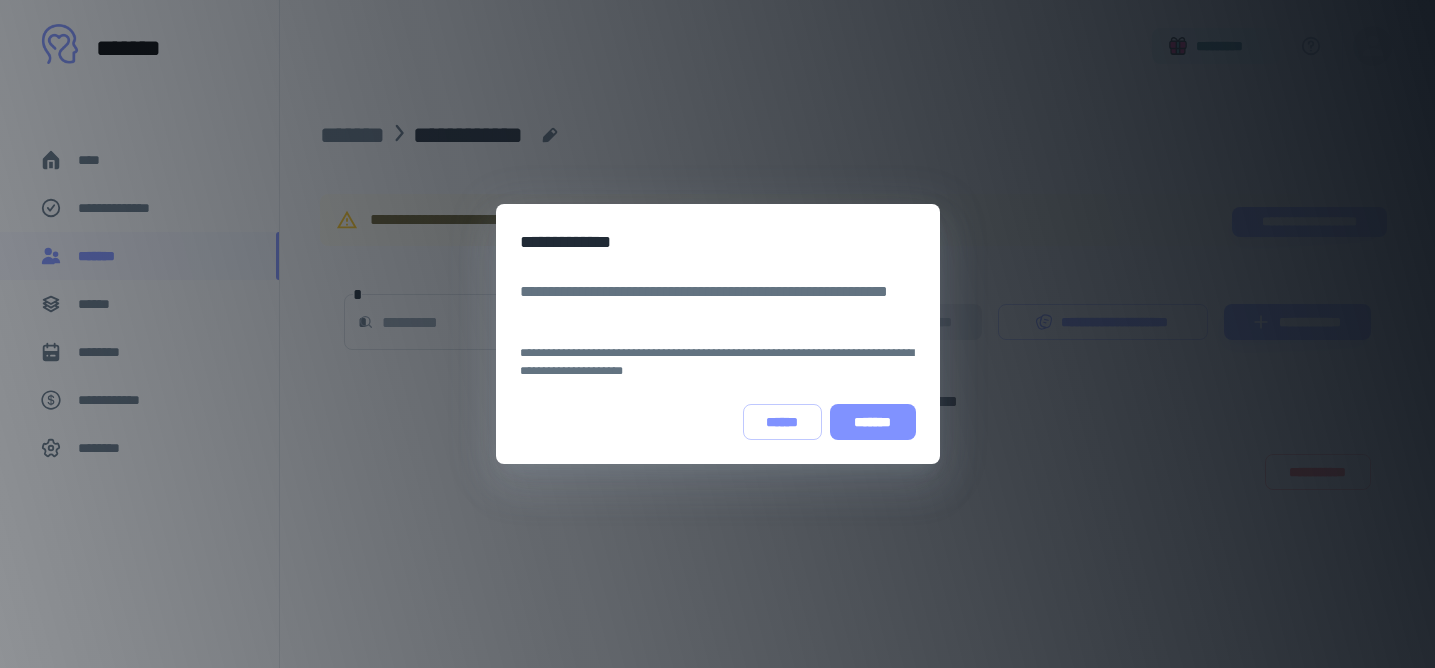 click on "*******" at bounding box center (873, 422) 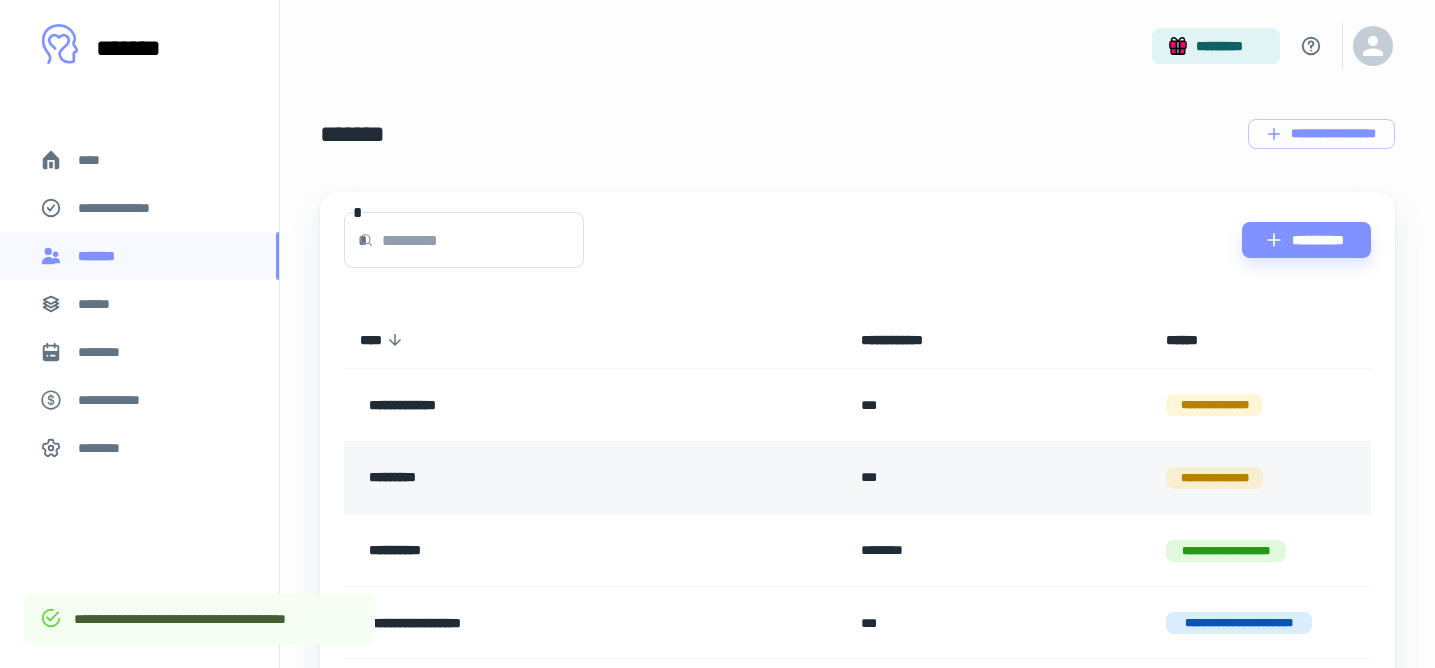 click on "*********" at bounding box center (546, 478) 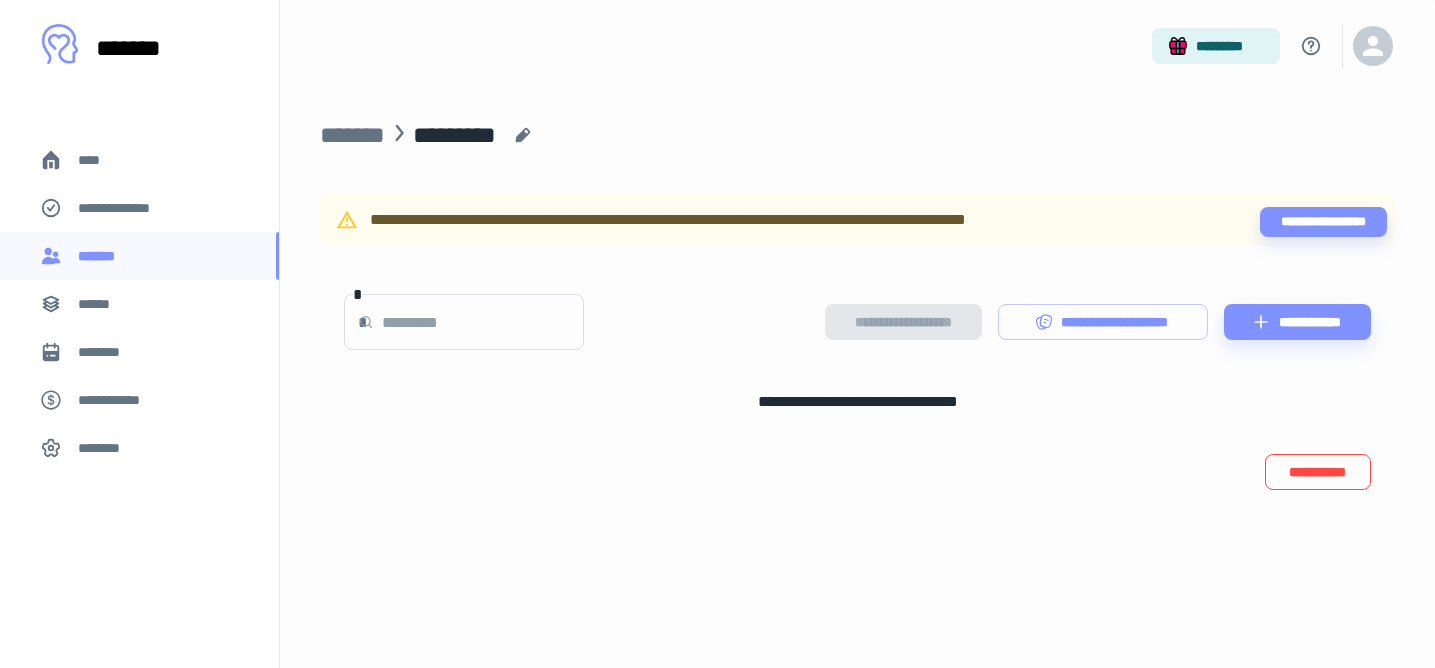 click on "**********" at bounding box center [1318, 472] 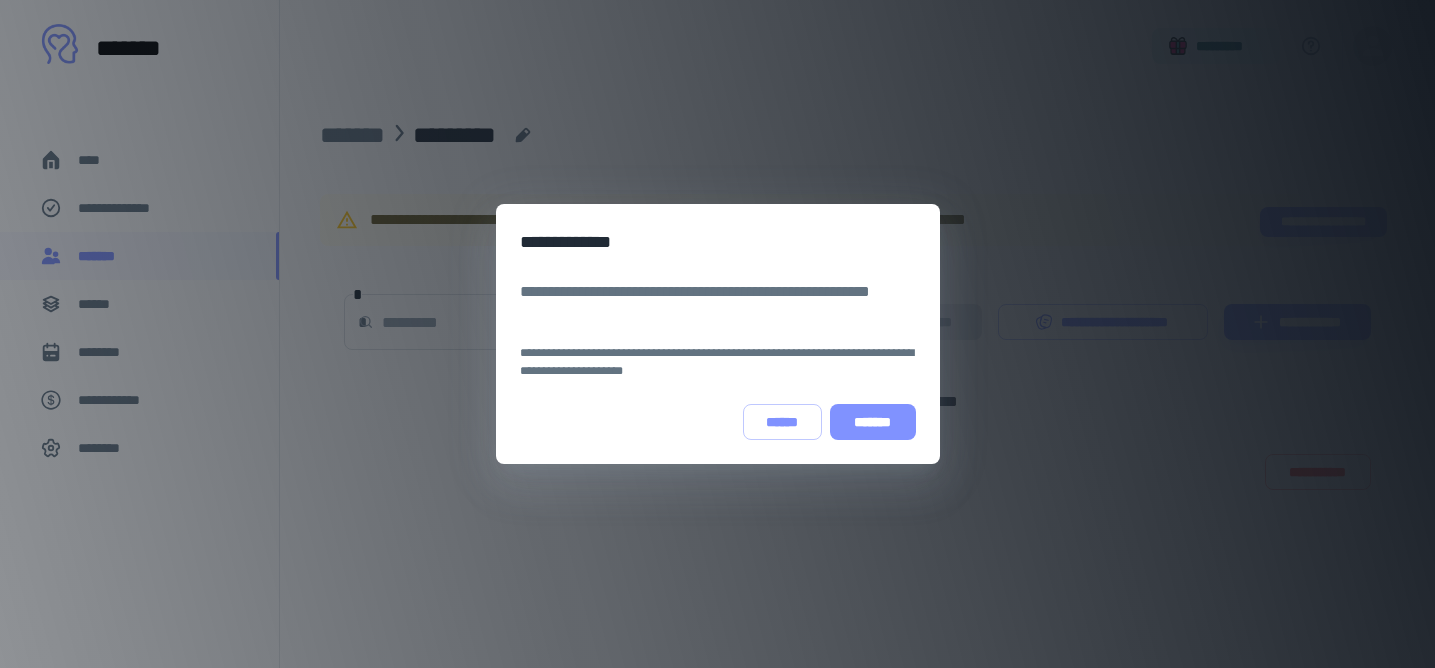 click on "*******" at bounding box center [873, 422] 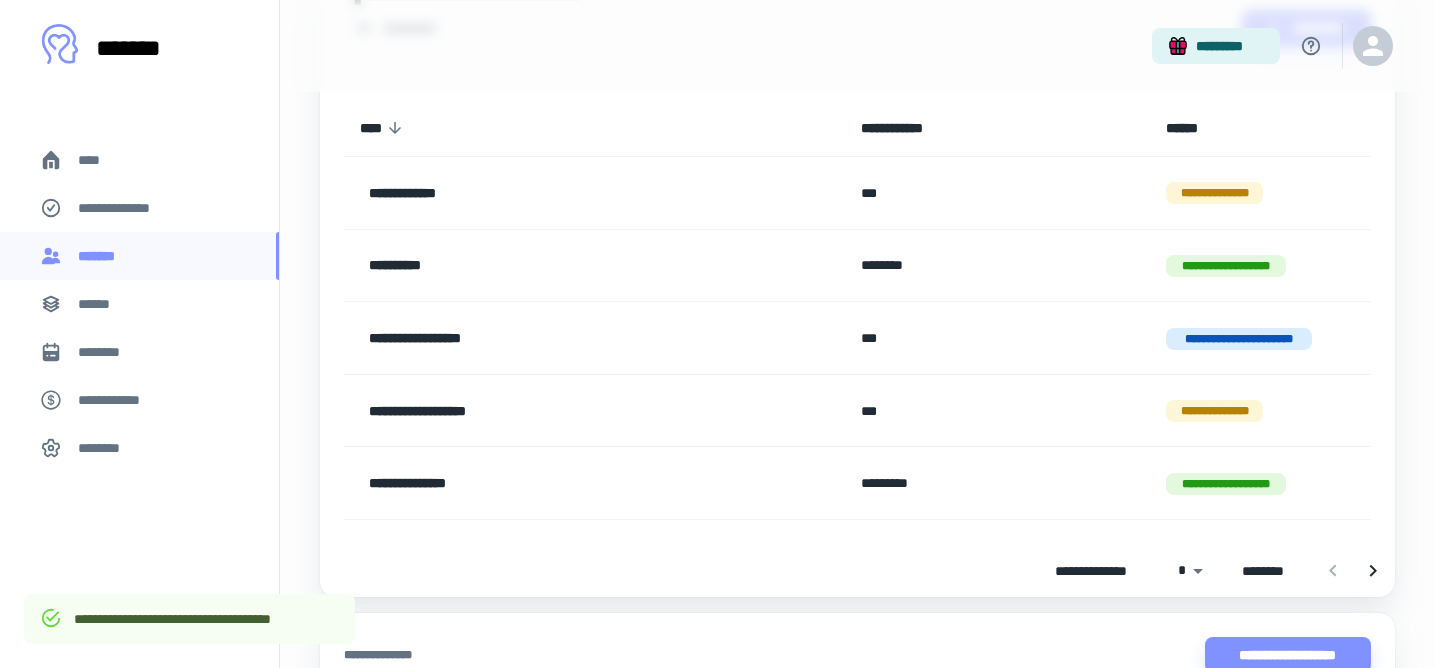 scroll, scrollTop: 219, scrollLeft: 0, axis: vertical 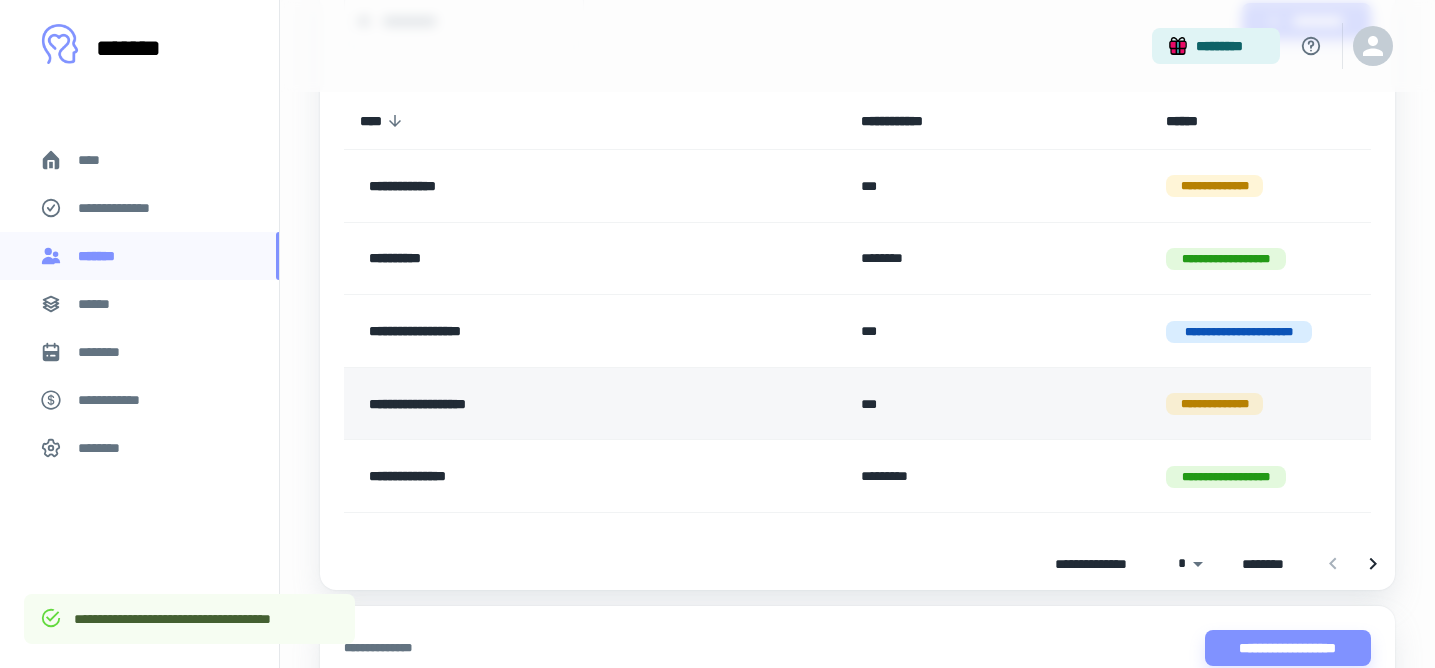 click on "**********" at bounding box center [546, 404] 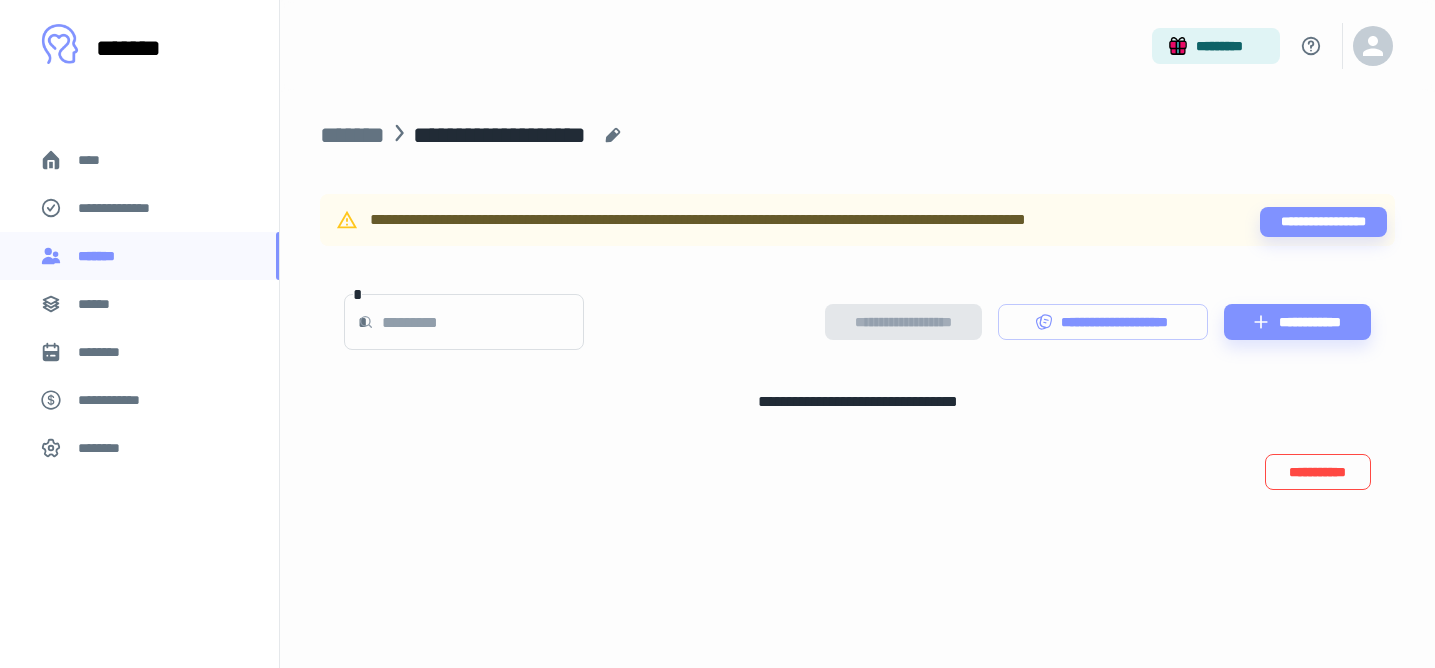 click on "**********" at bounding box center [1318, 472] 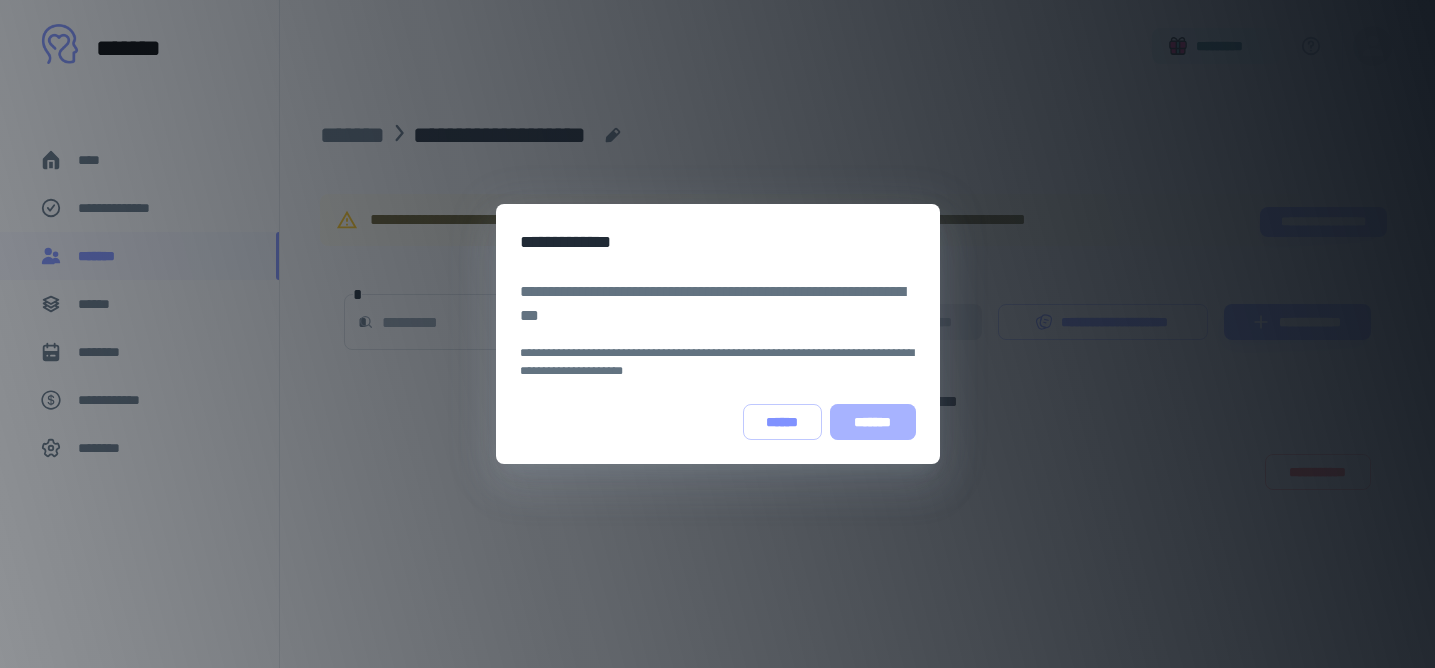 click on "*******" at bounding box center (873, 422) 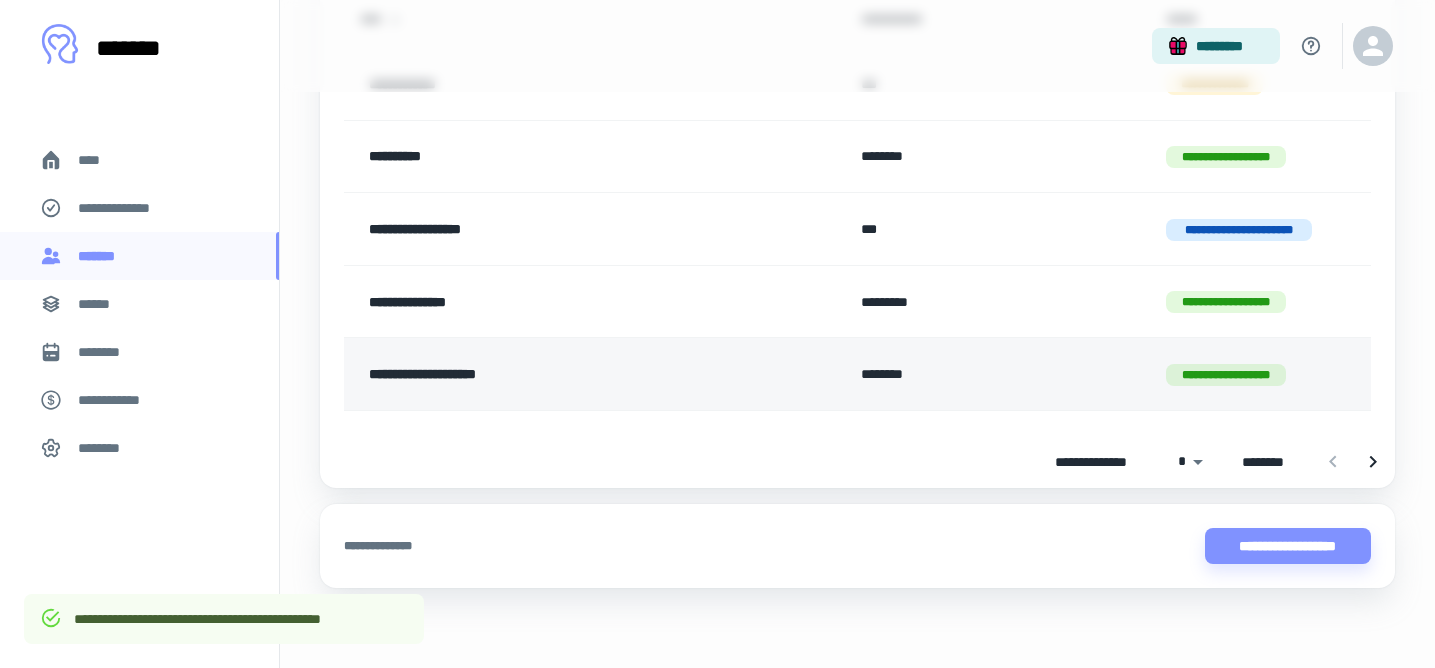 scroll, scrollTop: 321, scrollLeft: 0, axis: vertical 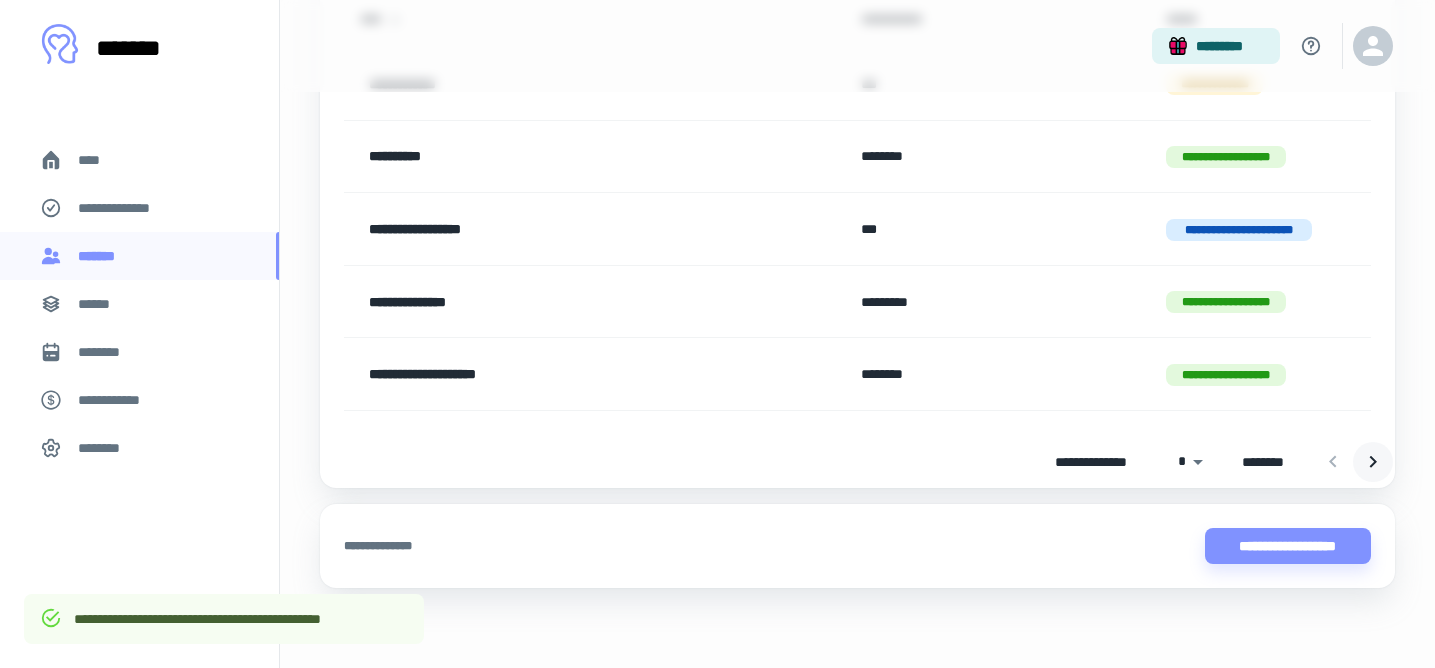 click 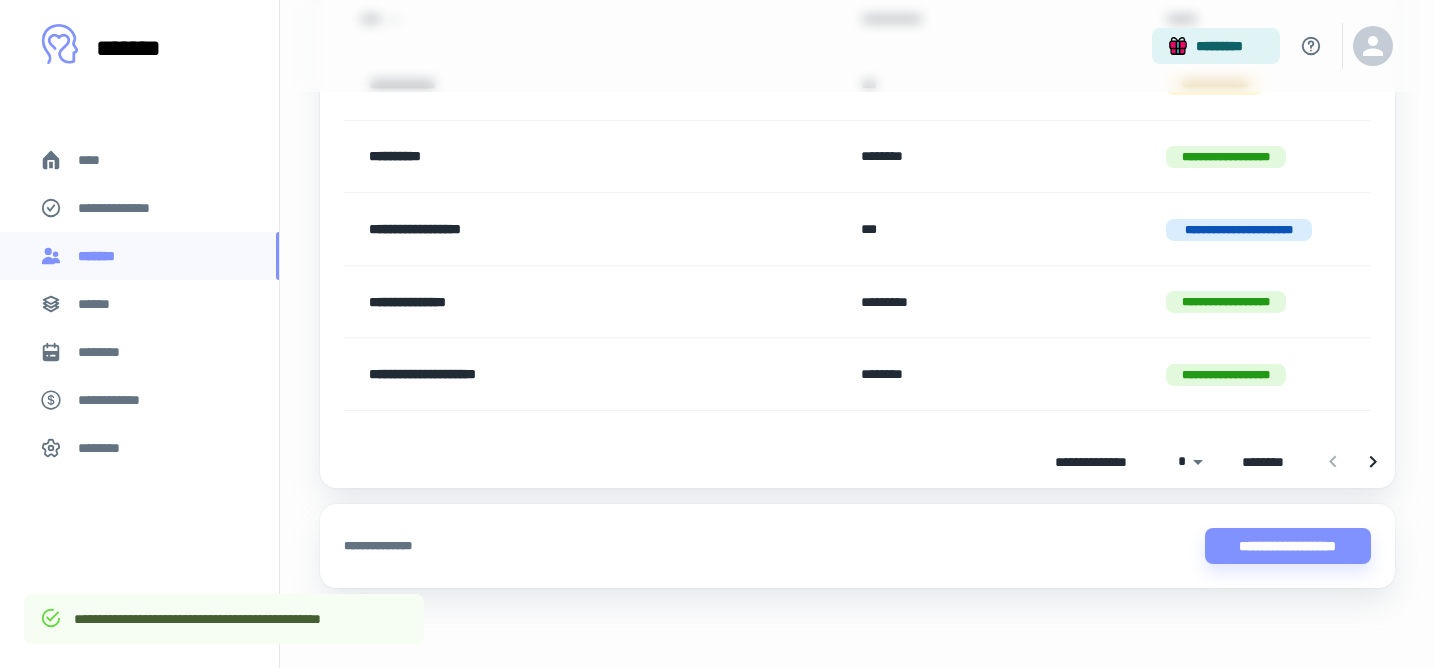 scroll, scrollTop: 31, scrollLeft: 0, axis: vertical 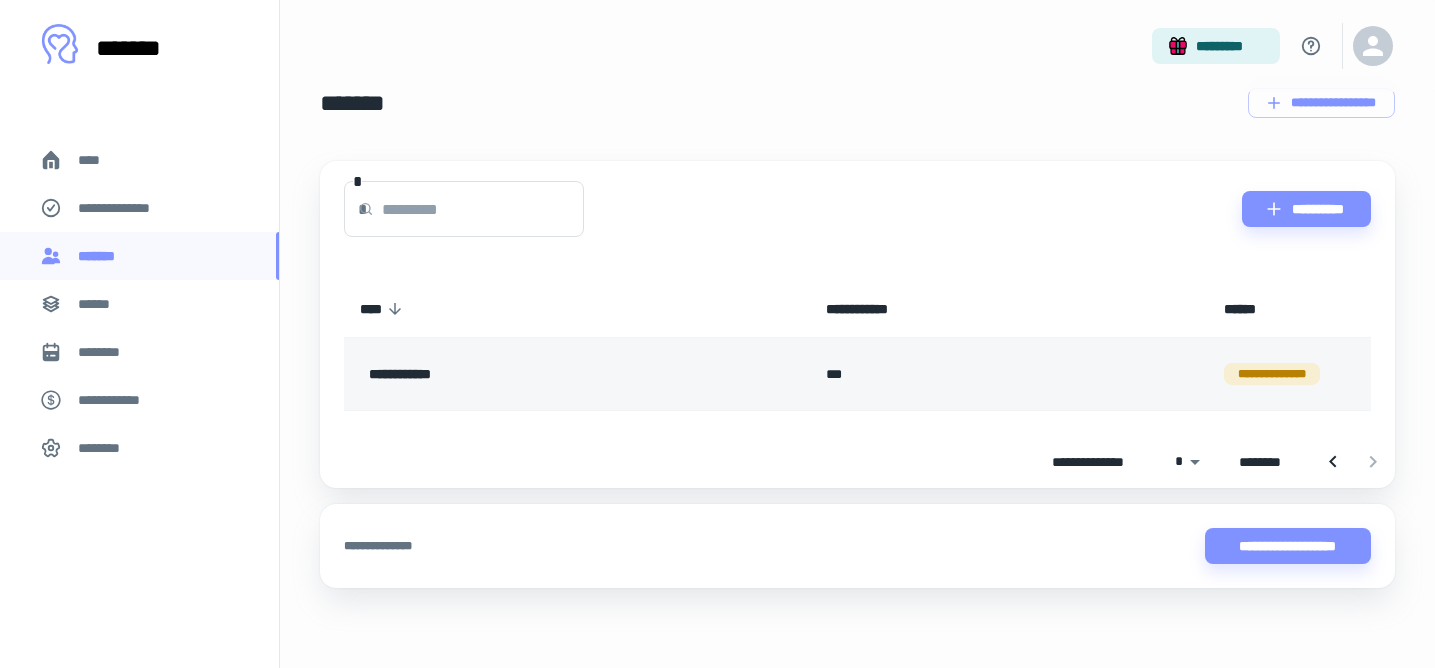 click on "***" at bounding box center (1009, 374) 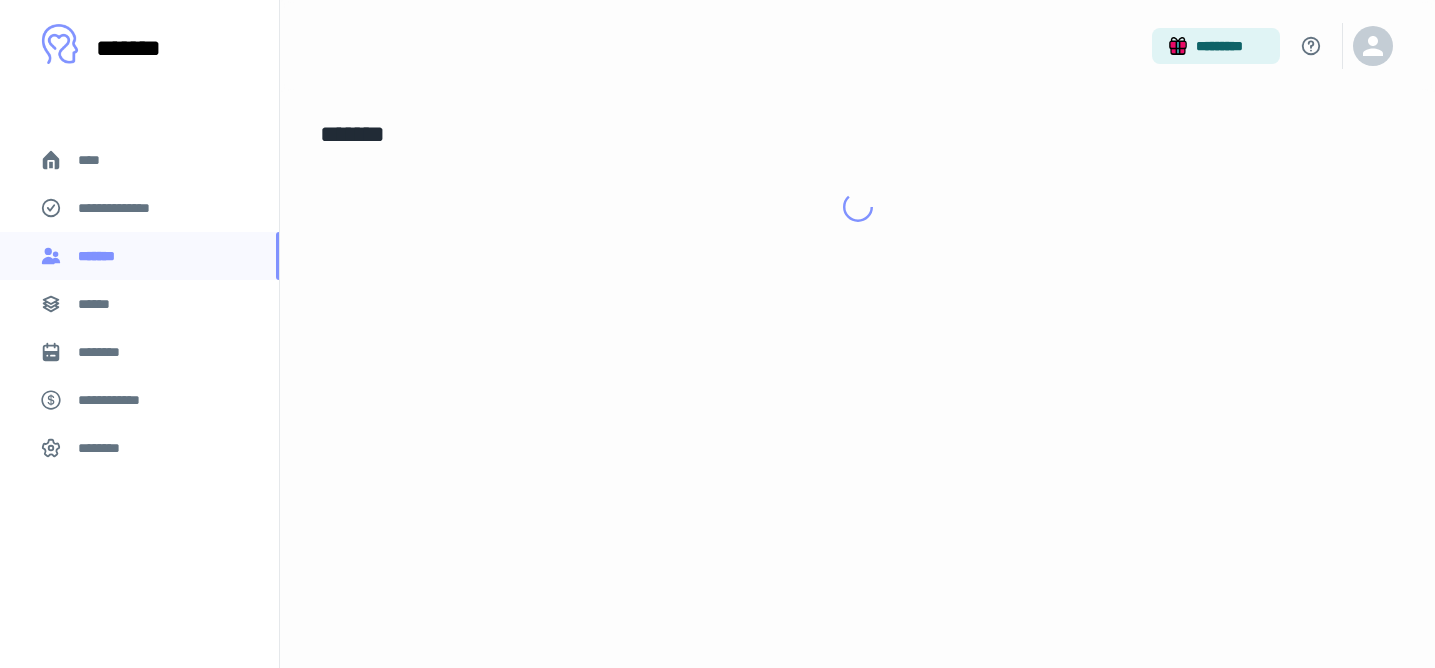 scroll, scrollTop: 0, scrollLeft: 0, axis: both 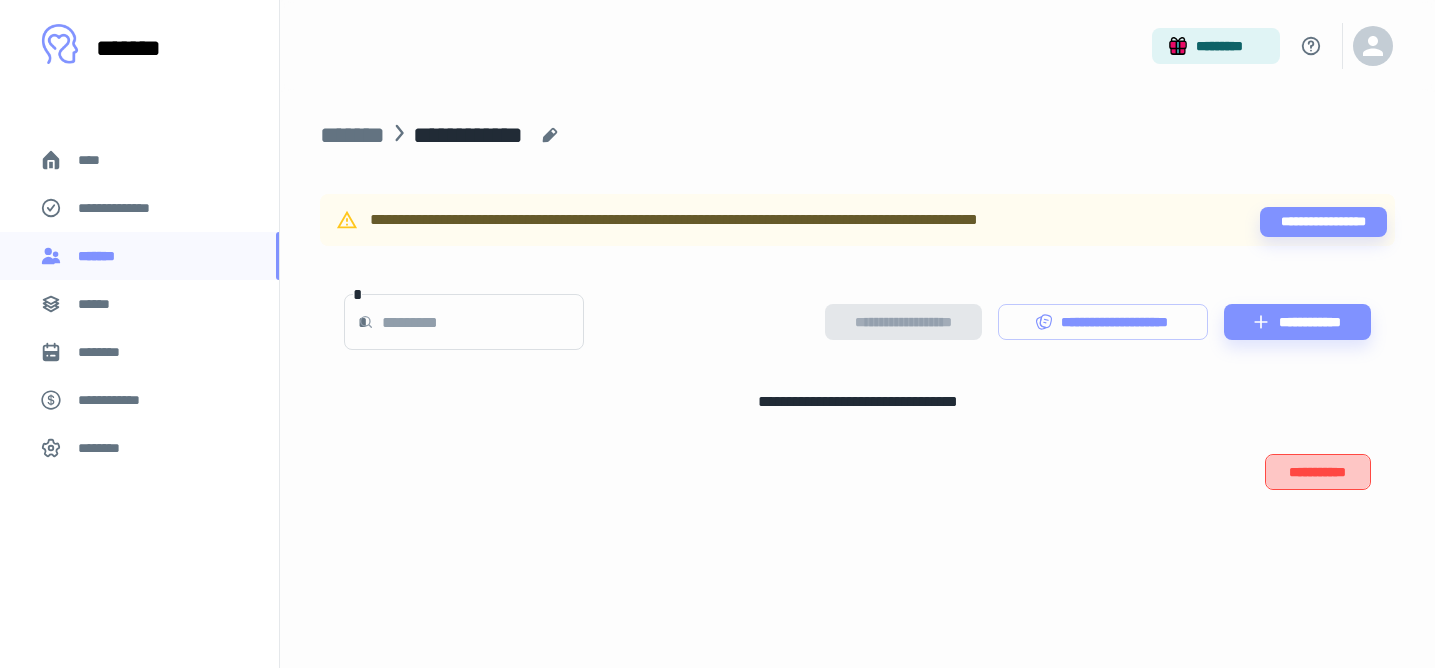 click on "**********" at bounding box center (1318, 472) 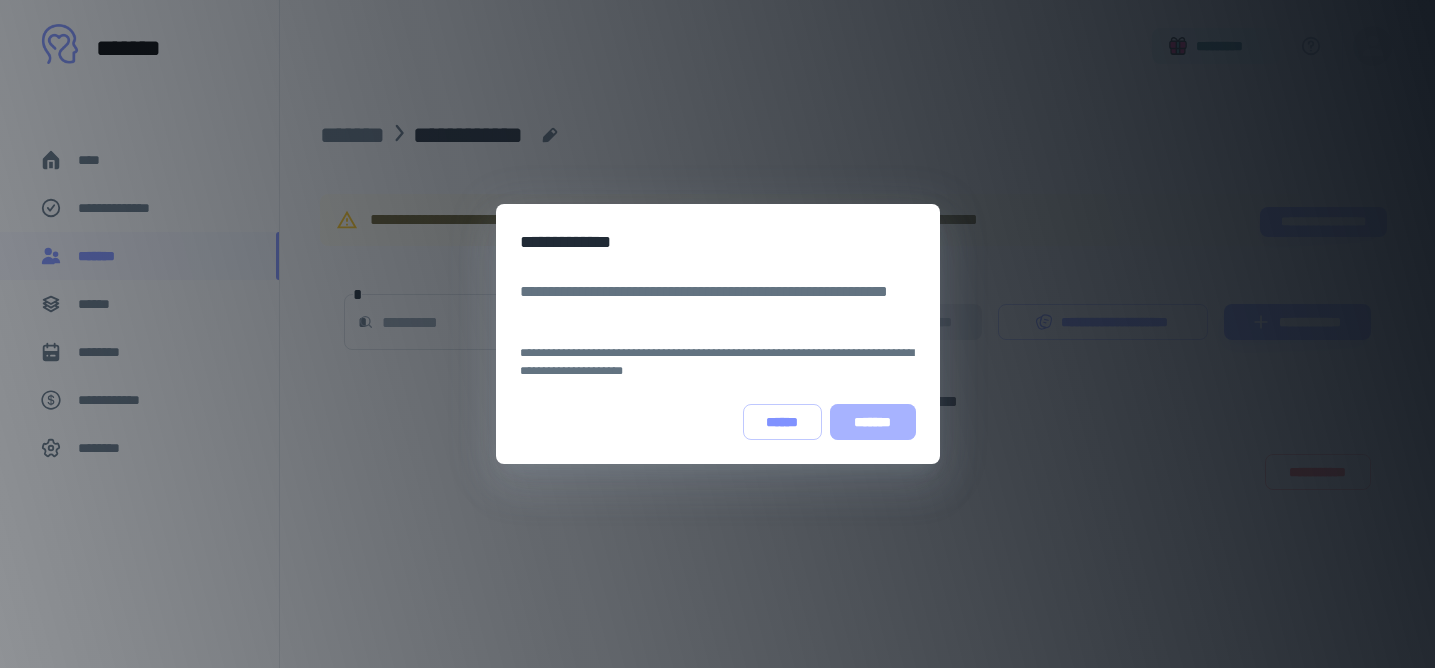 click on "*******" at bounding box center (873, 422) 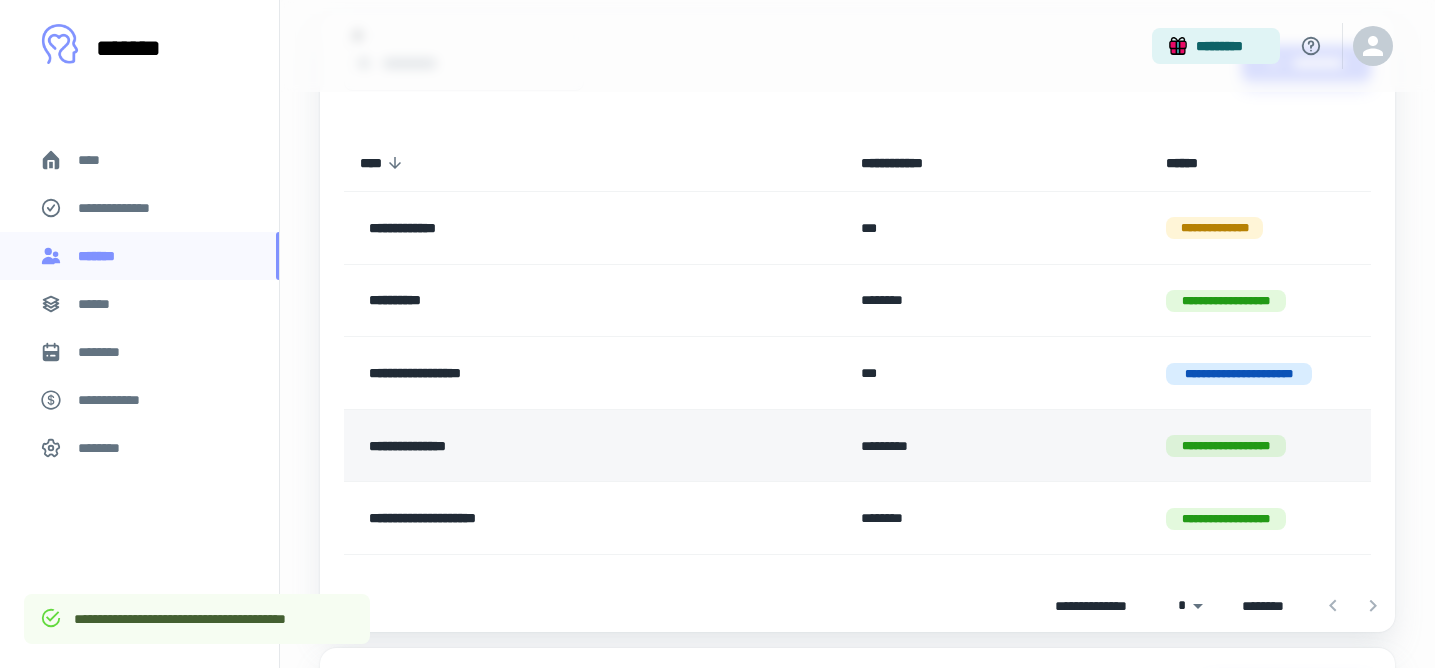 scroll, scrollTop: 186, scrollLeft: 0, axis: vertical 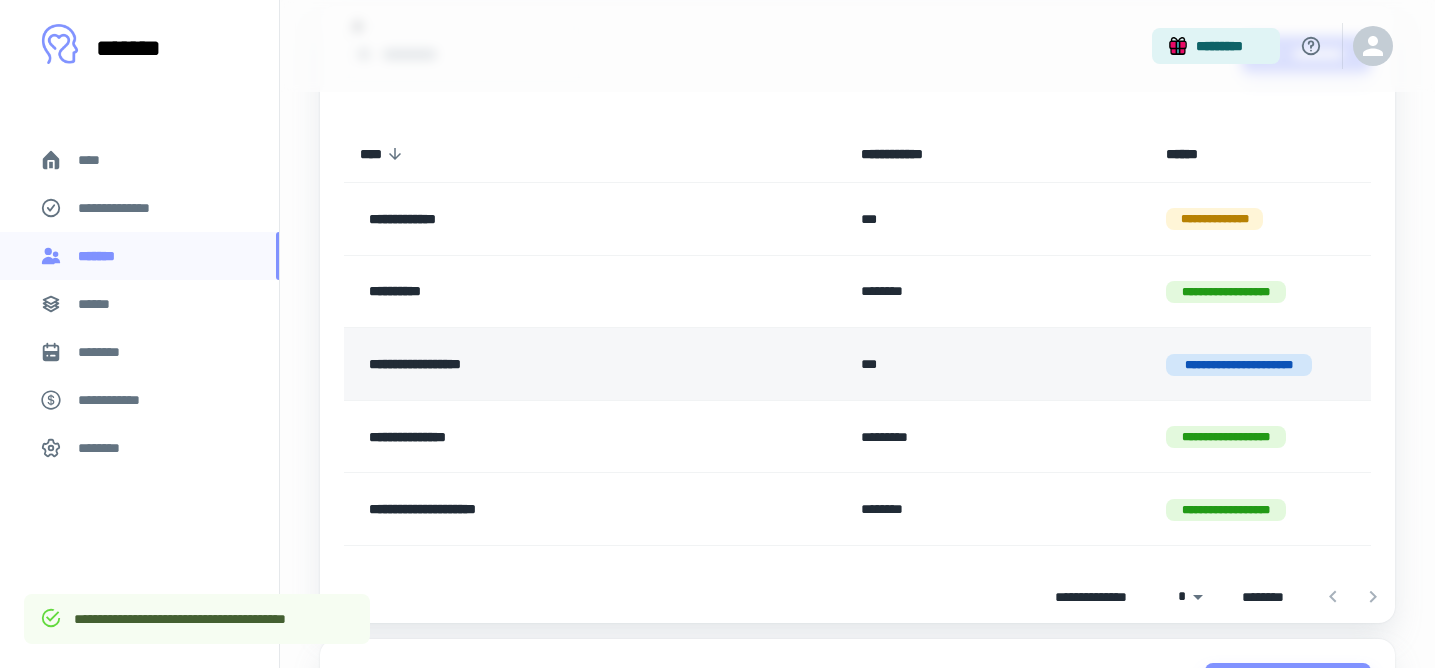 click on "**********" at bounding box center [545, 364] 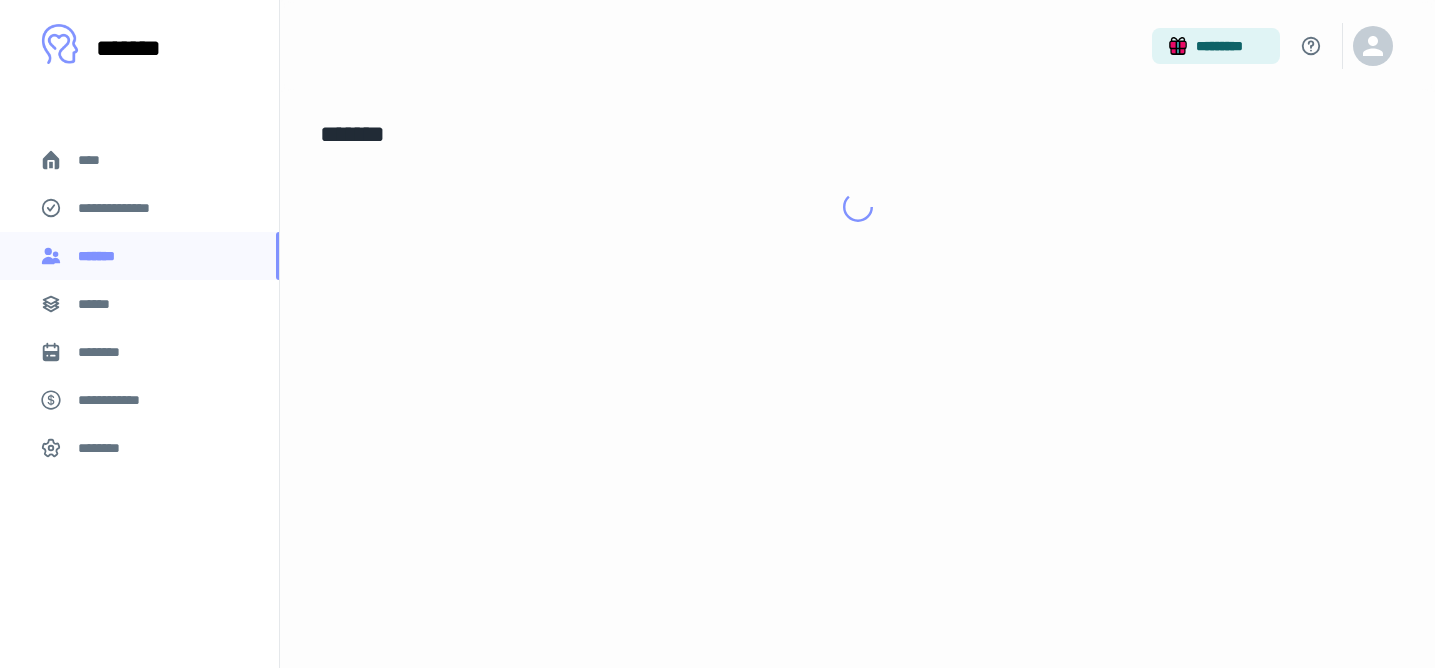 scroll, scrollTop: 0, scrollLeft: 0, axis: both 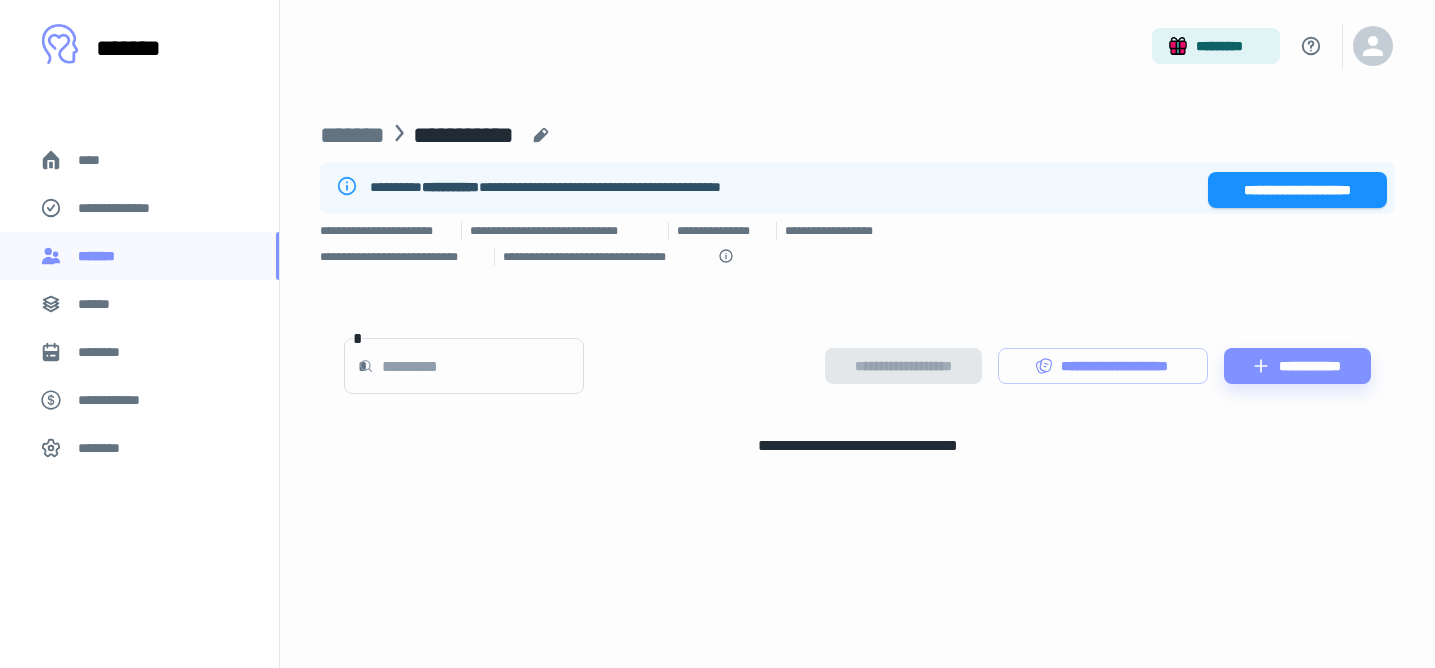 click on "****" at bounding box center [97, 160] 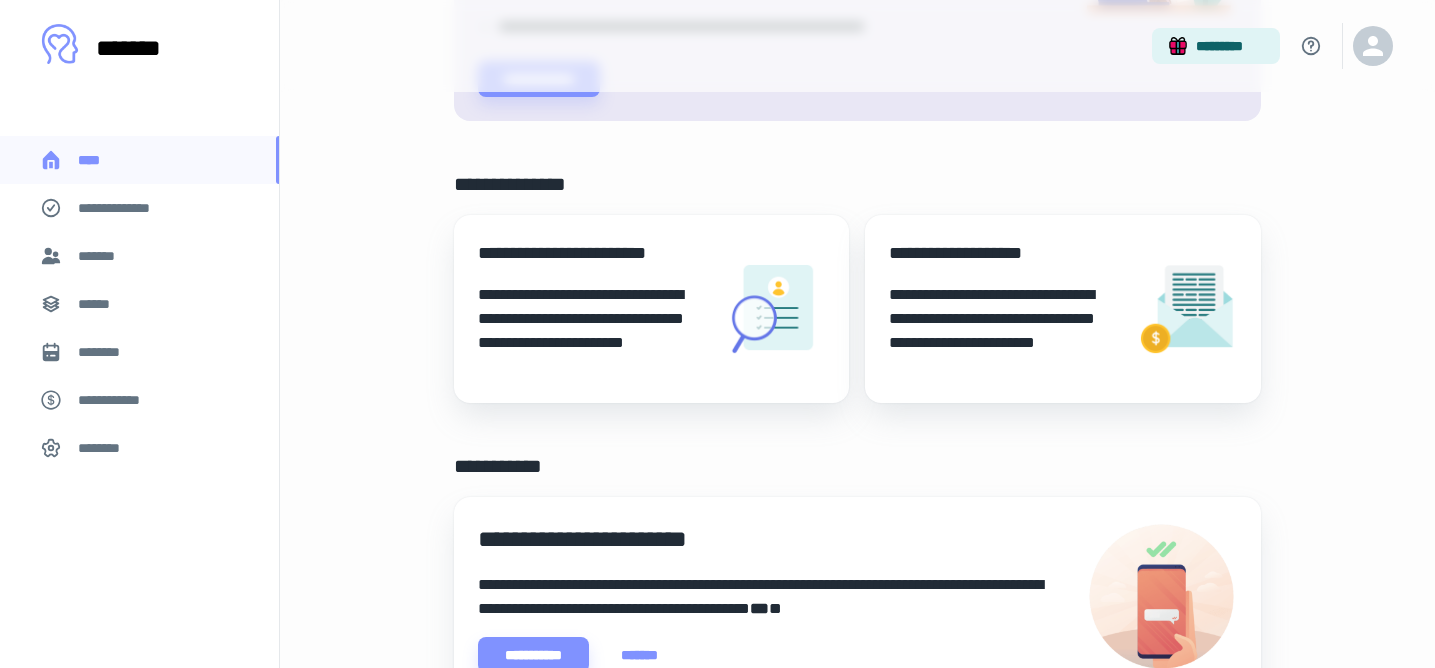 scroll, scrollTop: 374, scrollLeft: 0, axis: vertical 